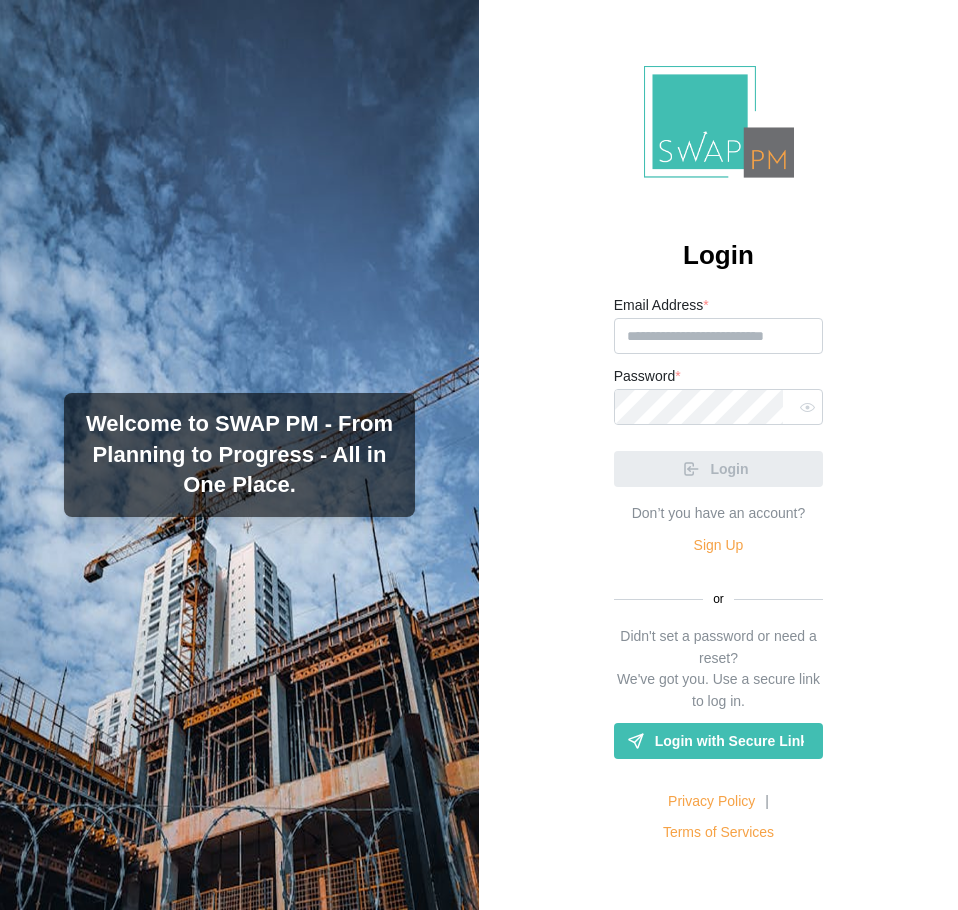 scroll, scrollTop: 0, scrollLeft: 0, axis: both 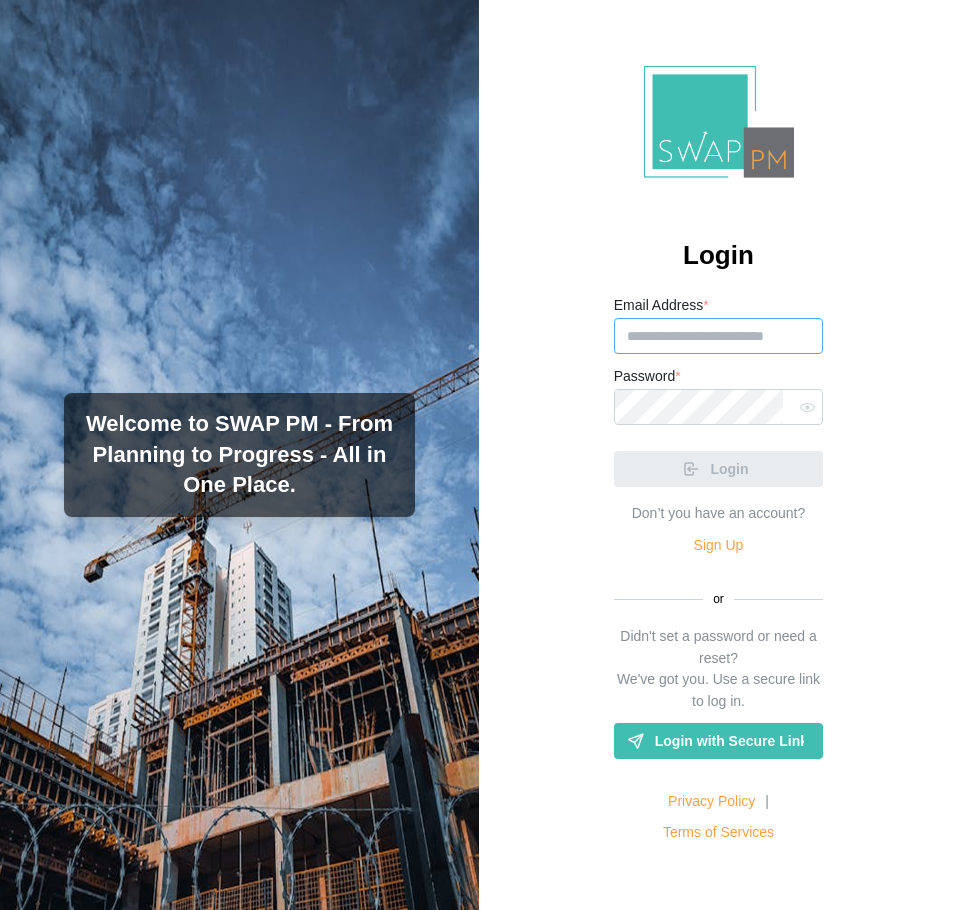 click on "Email Address  *" at bounding box center [719, 336] 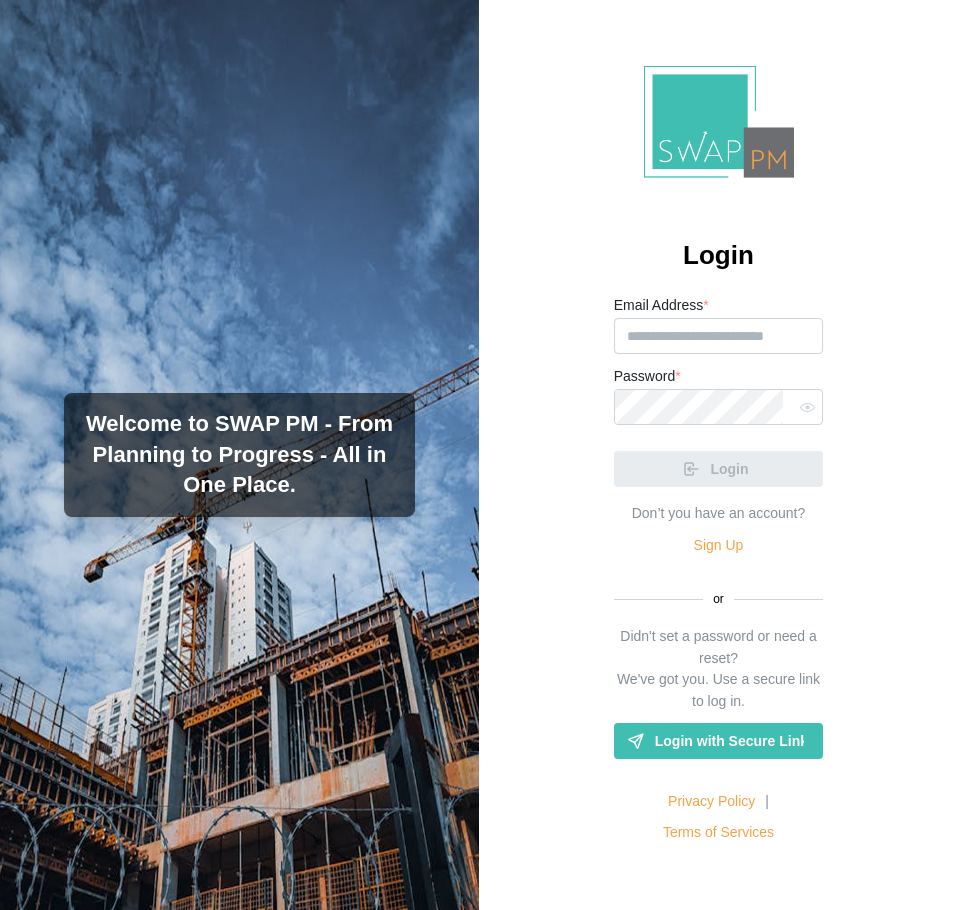click on "Email Address  *" at bounding box center (719, 336) 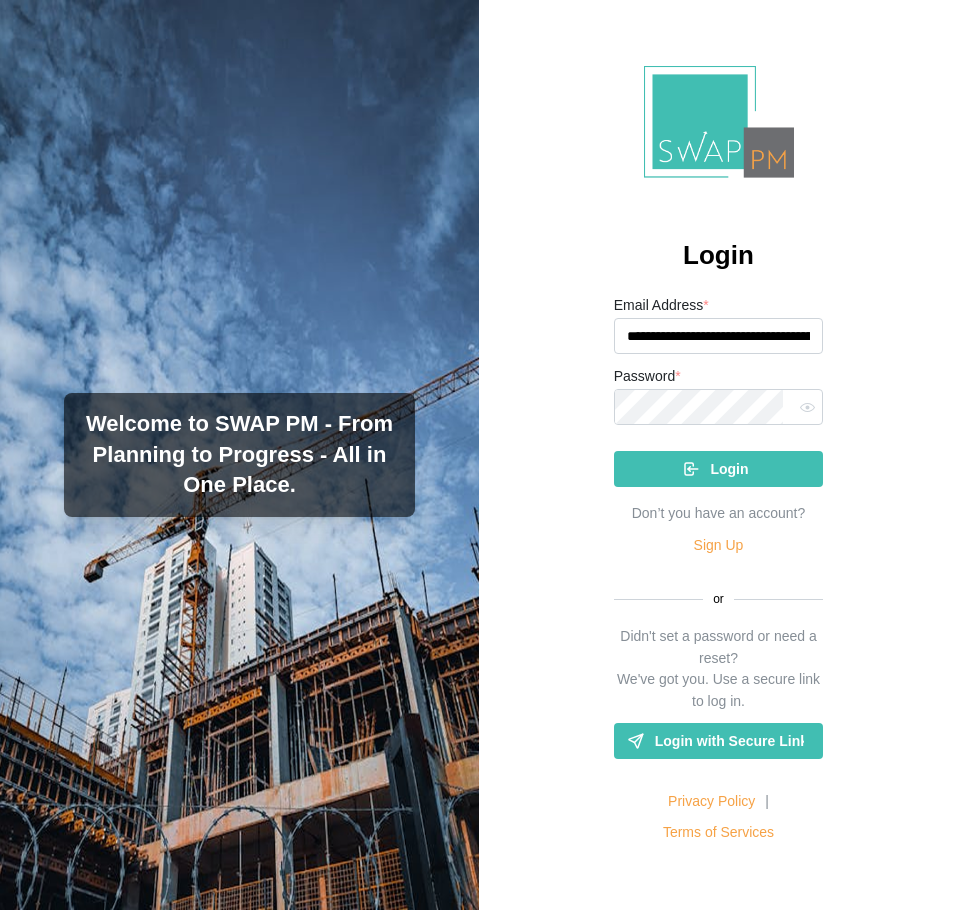 click on "**********" at bounding box center (719, 336) 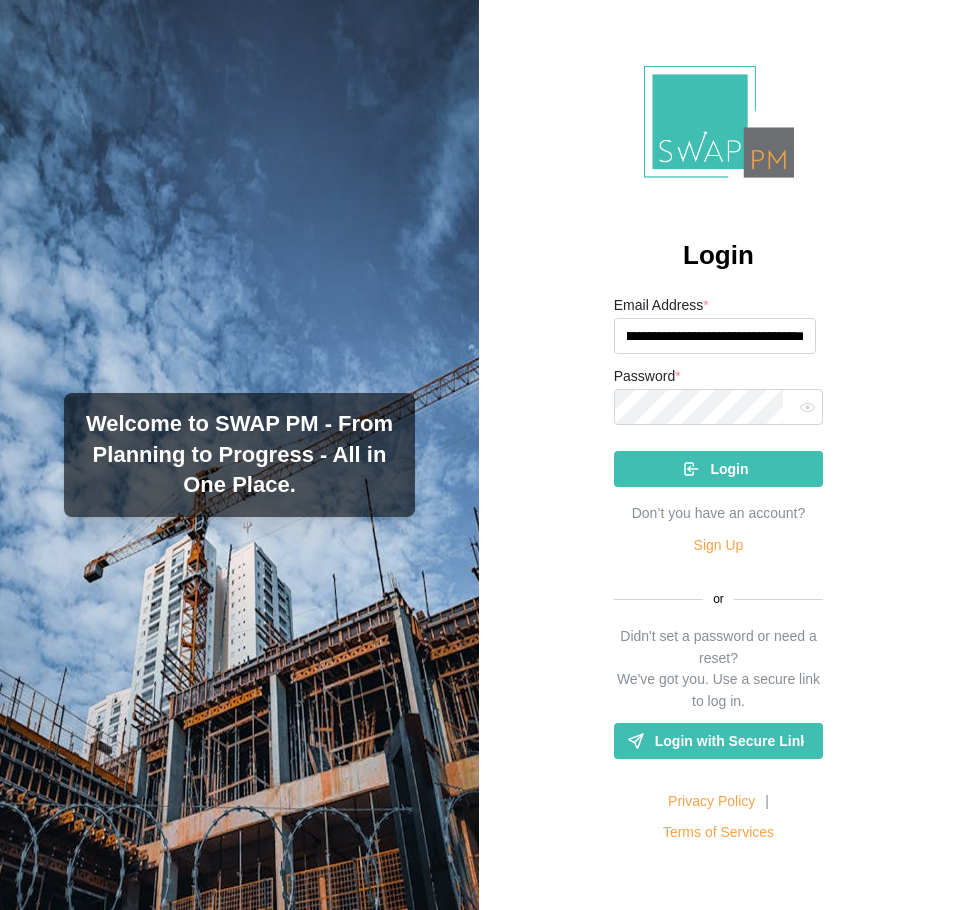 scroll, scrollTop: 0, scrollLeft: 42, axis: horizontal 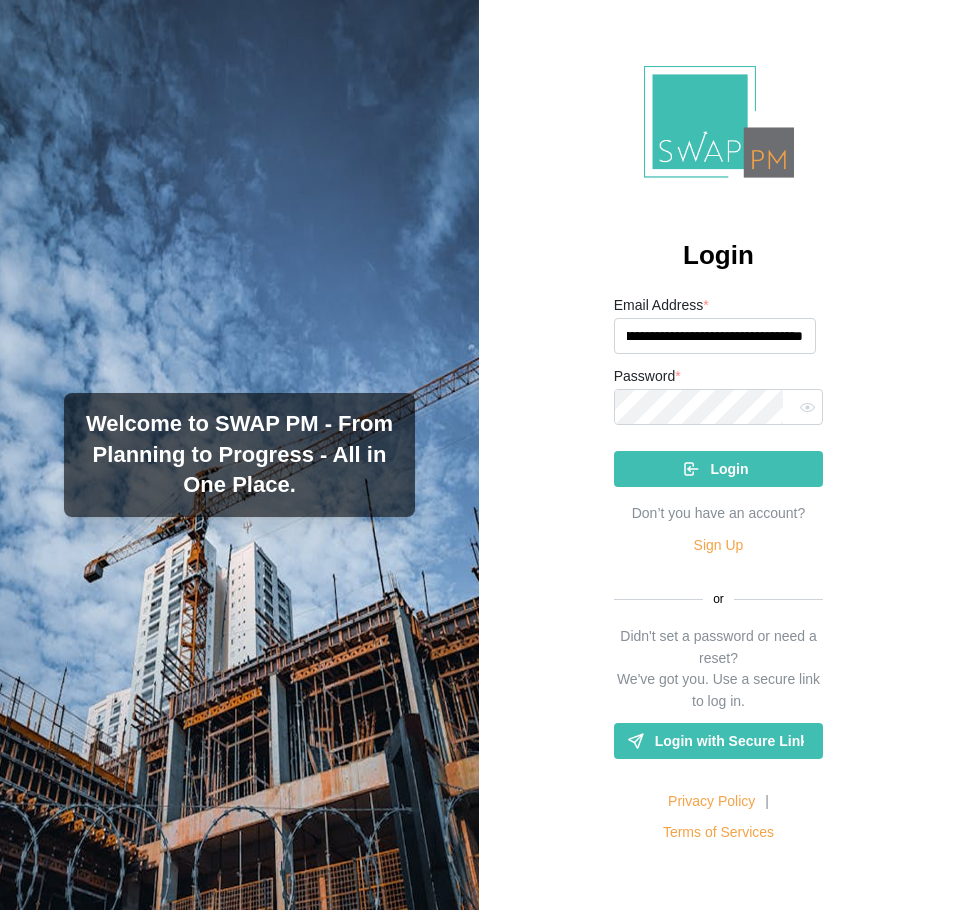 type on "**********" 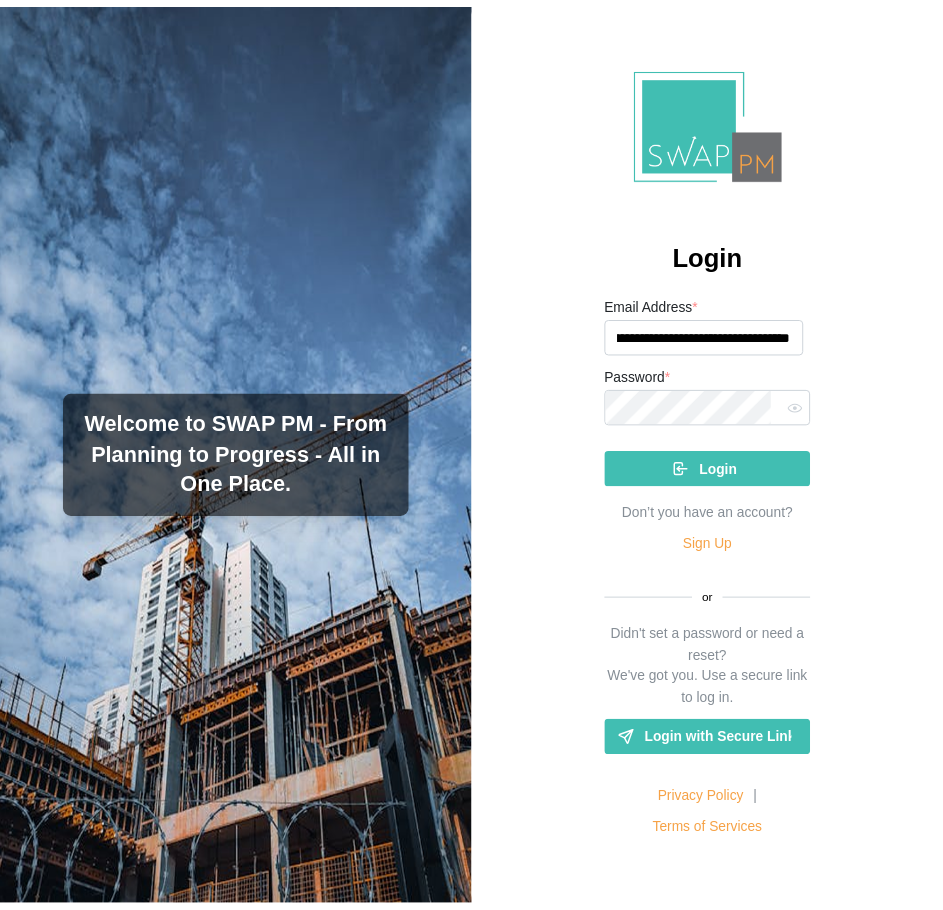 scroll, scrollTop: 0, scrollLeft: 0, axis: both 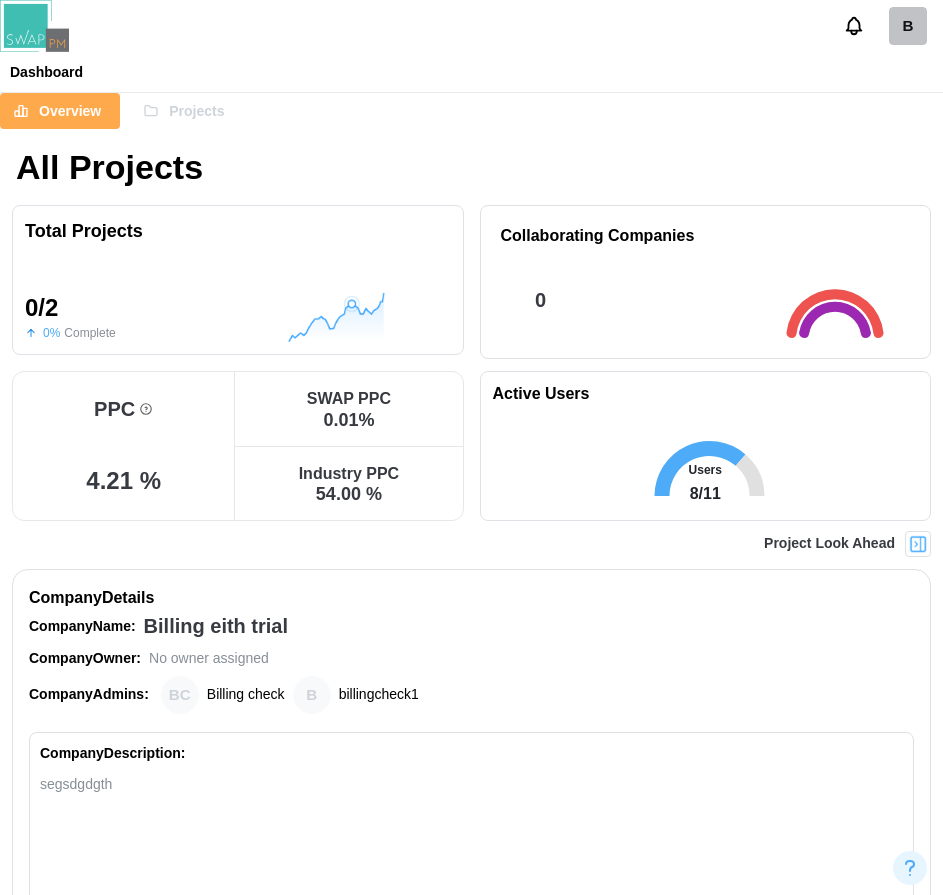 click 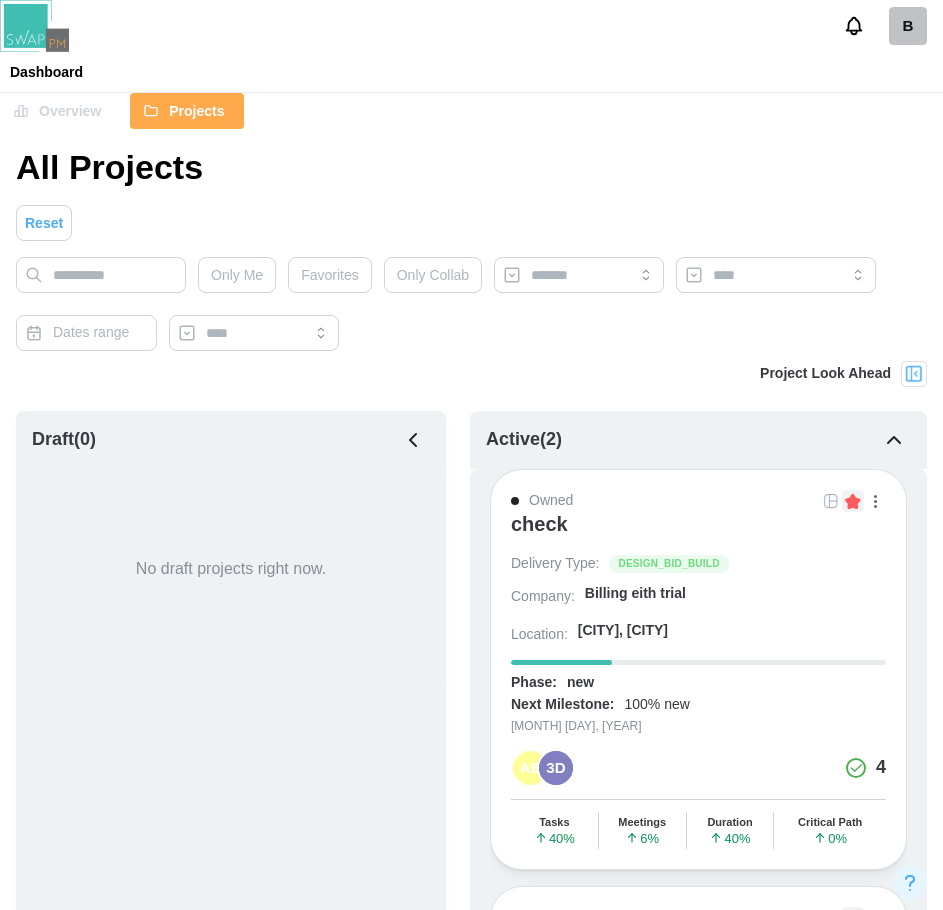click on "check" at bounding box center (539, 524) 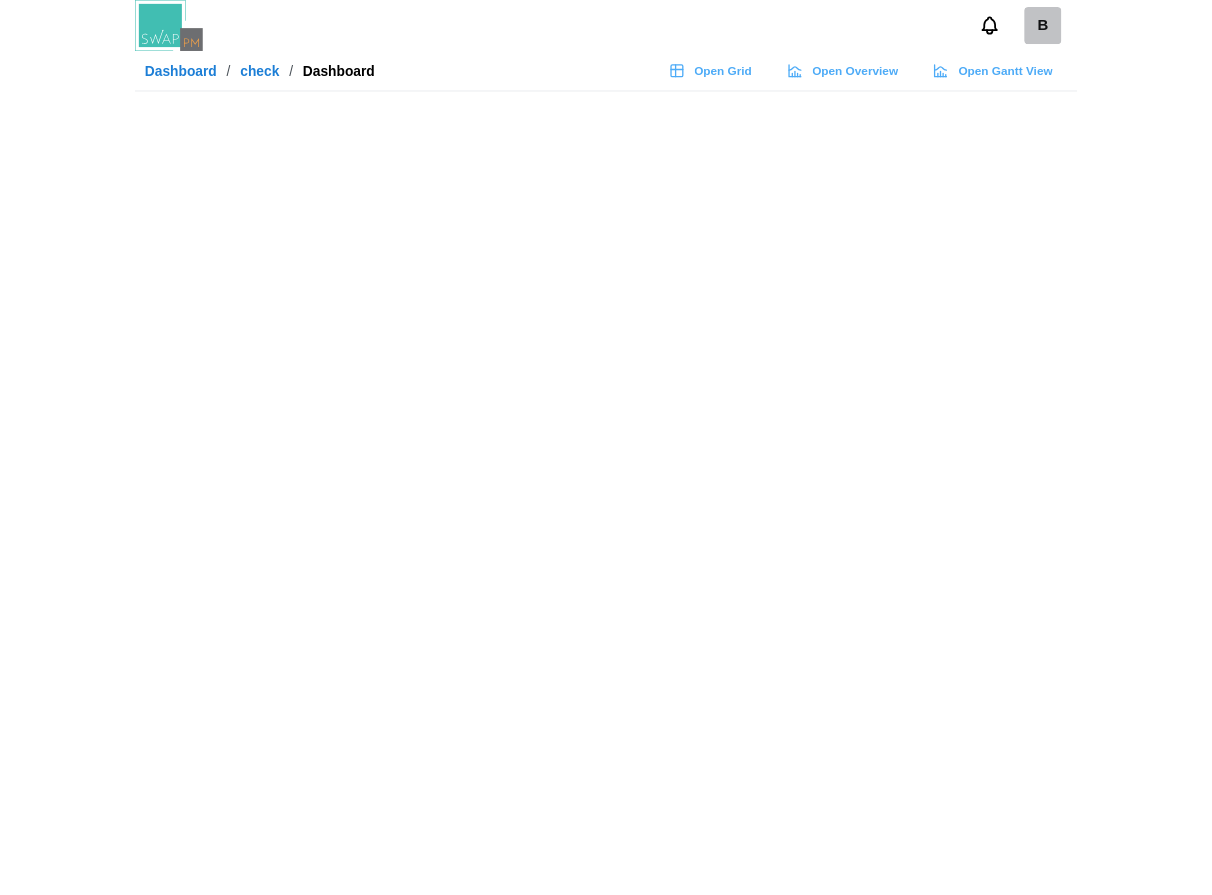 scroll, scrollTop: 0, scrollLeft: 0, axis: both 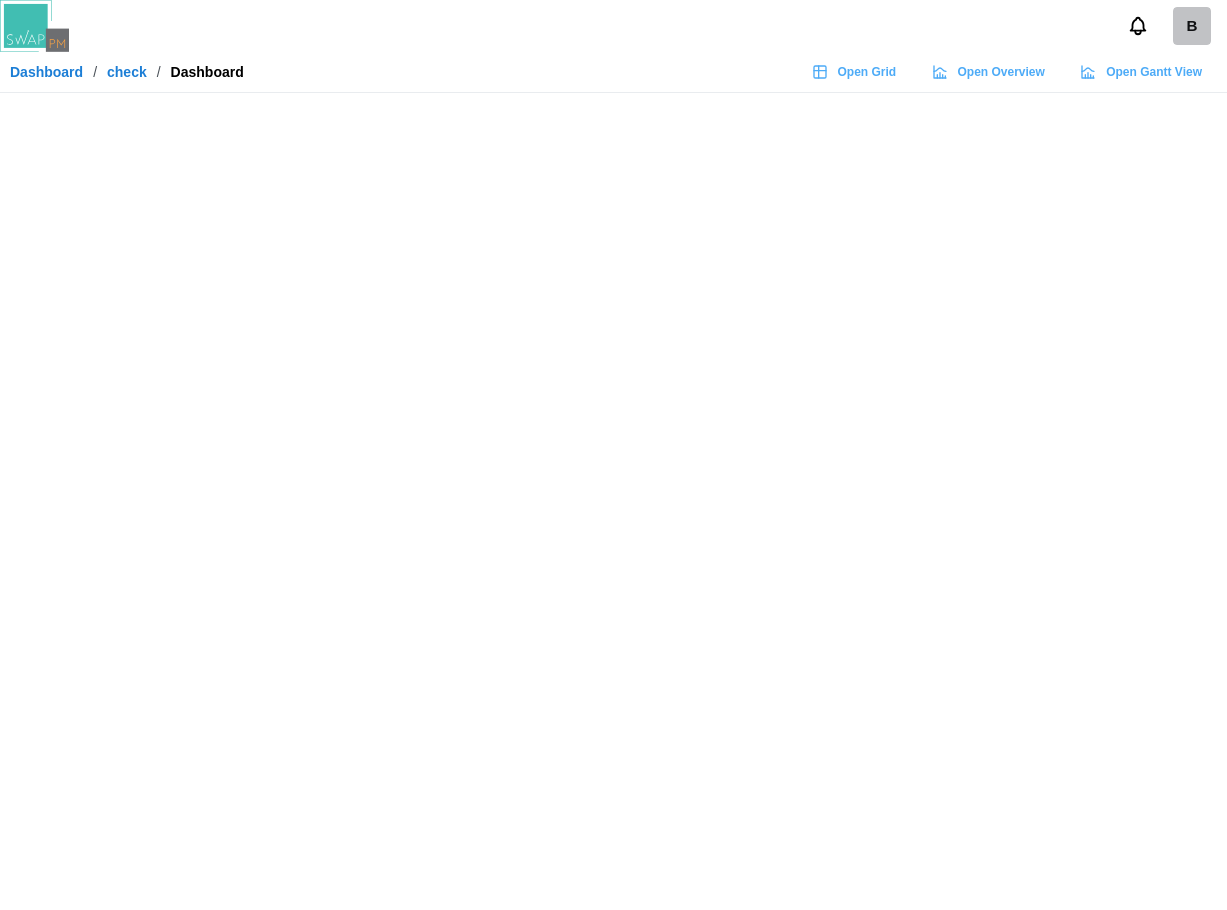 click at bounding box center [613, 455] 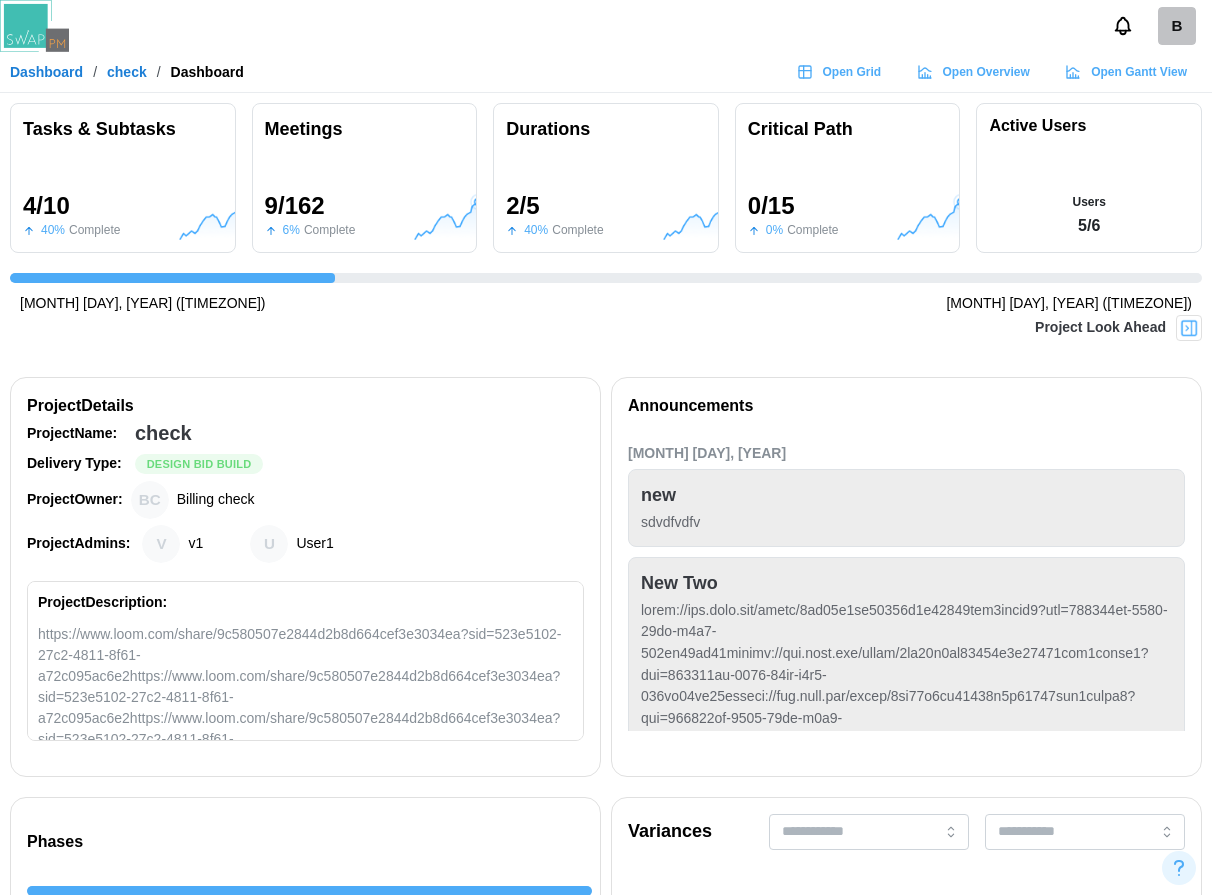 scroll, scrollTop: 0, scrollLeft: 486, axis: horizontal 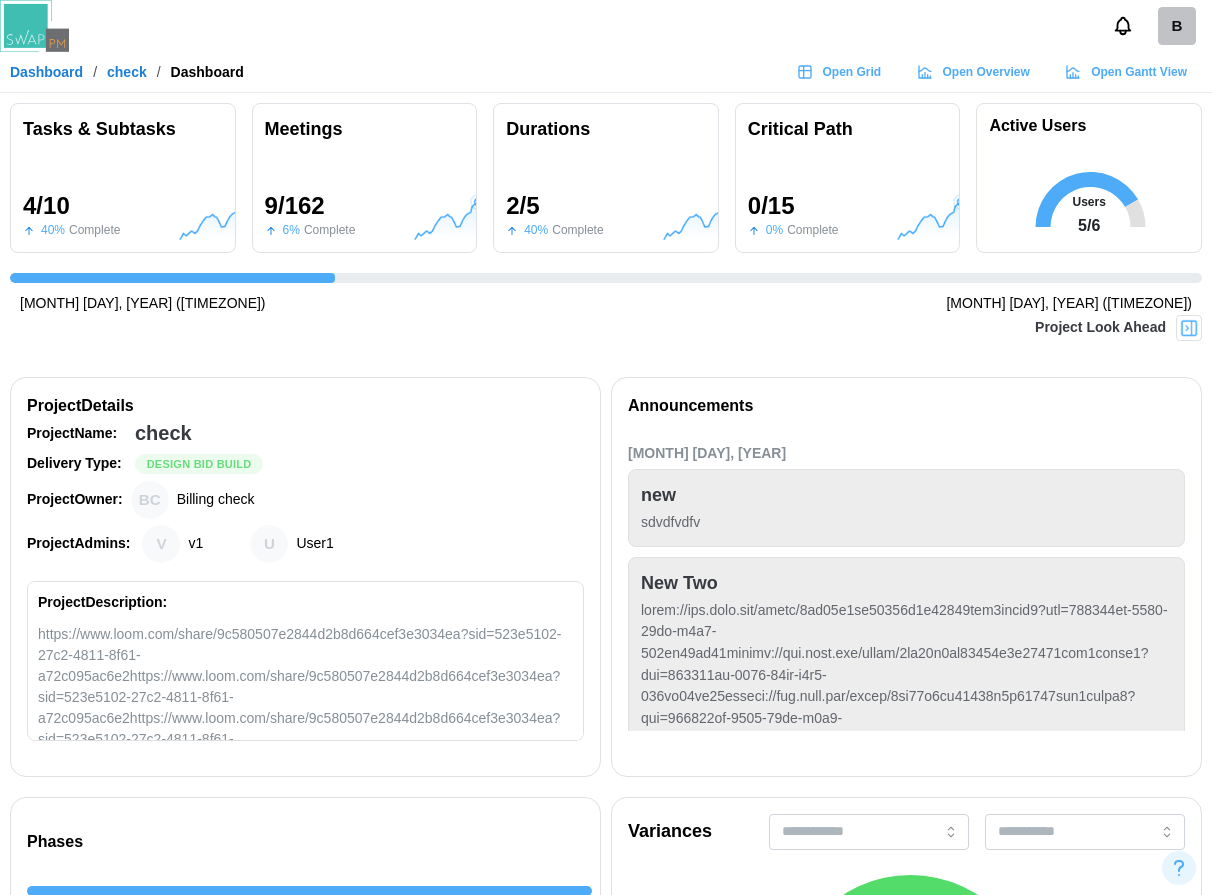 click on "Open Grid" at bounding box center (852, 72) 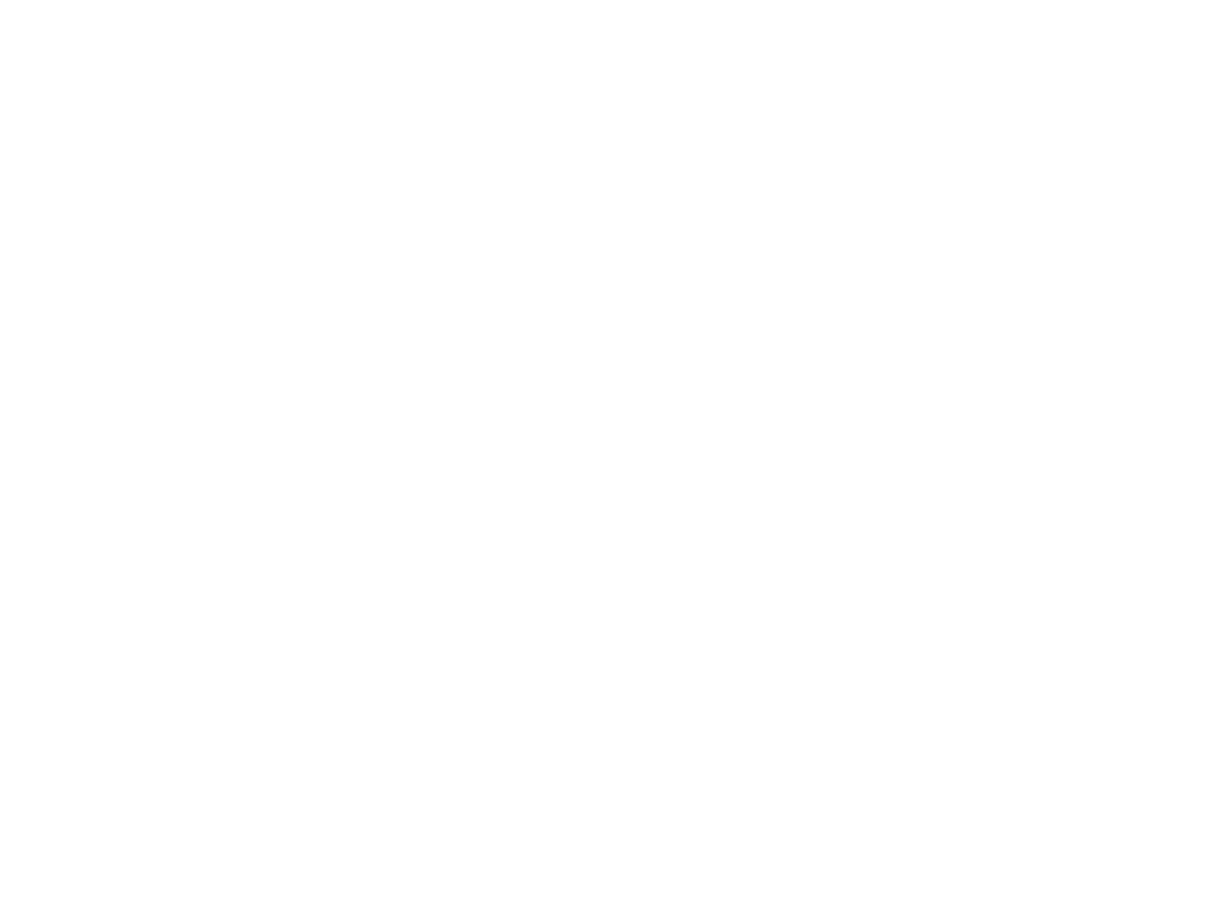 scroll, scrollTop: 0, scrollLeft: 0, axis: both 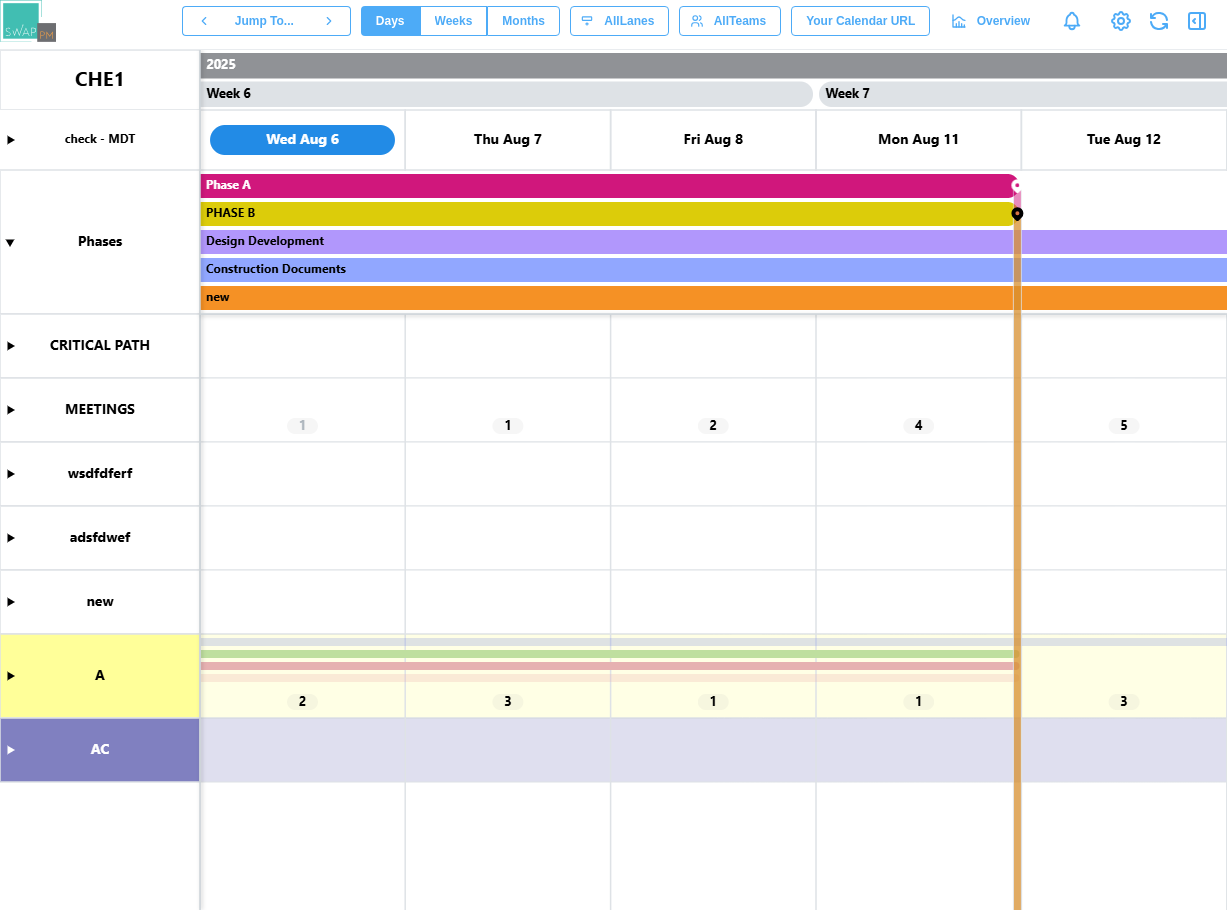 click 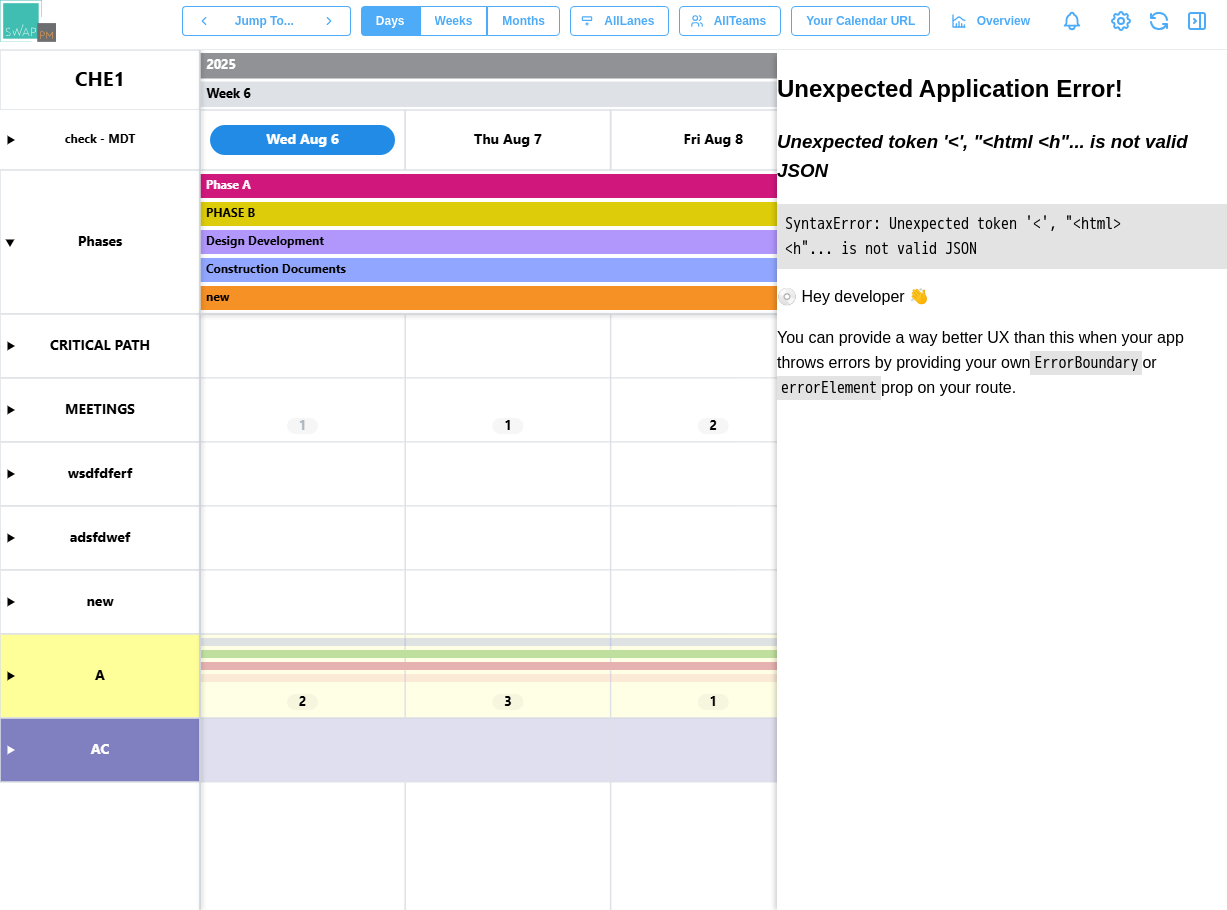 click 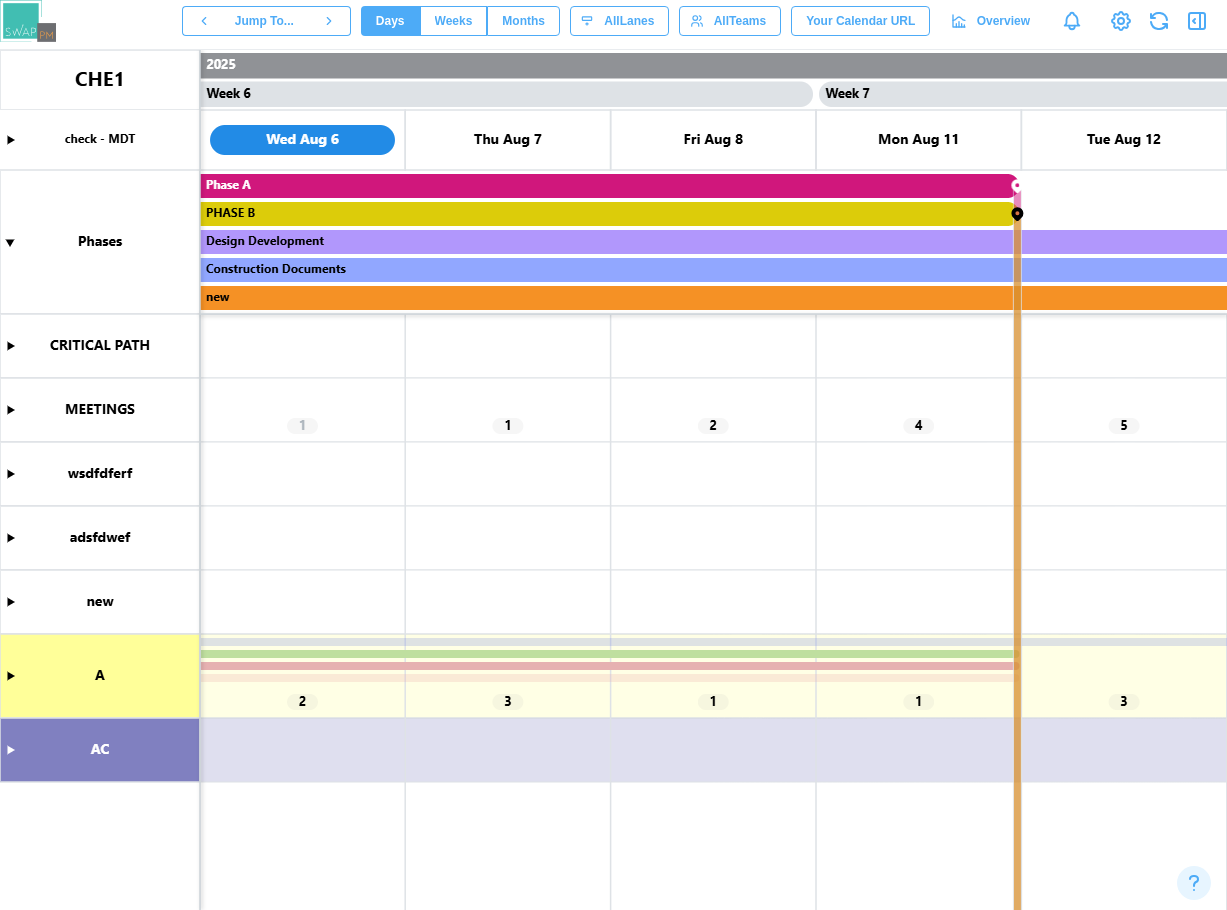 click 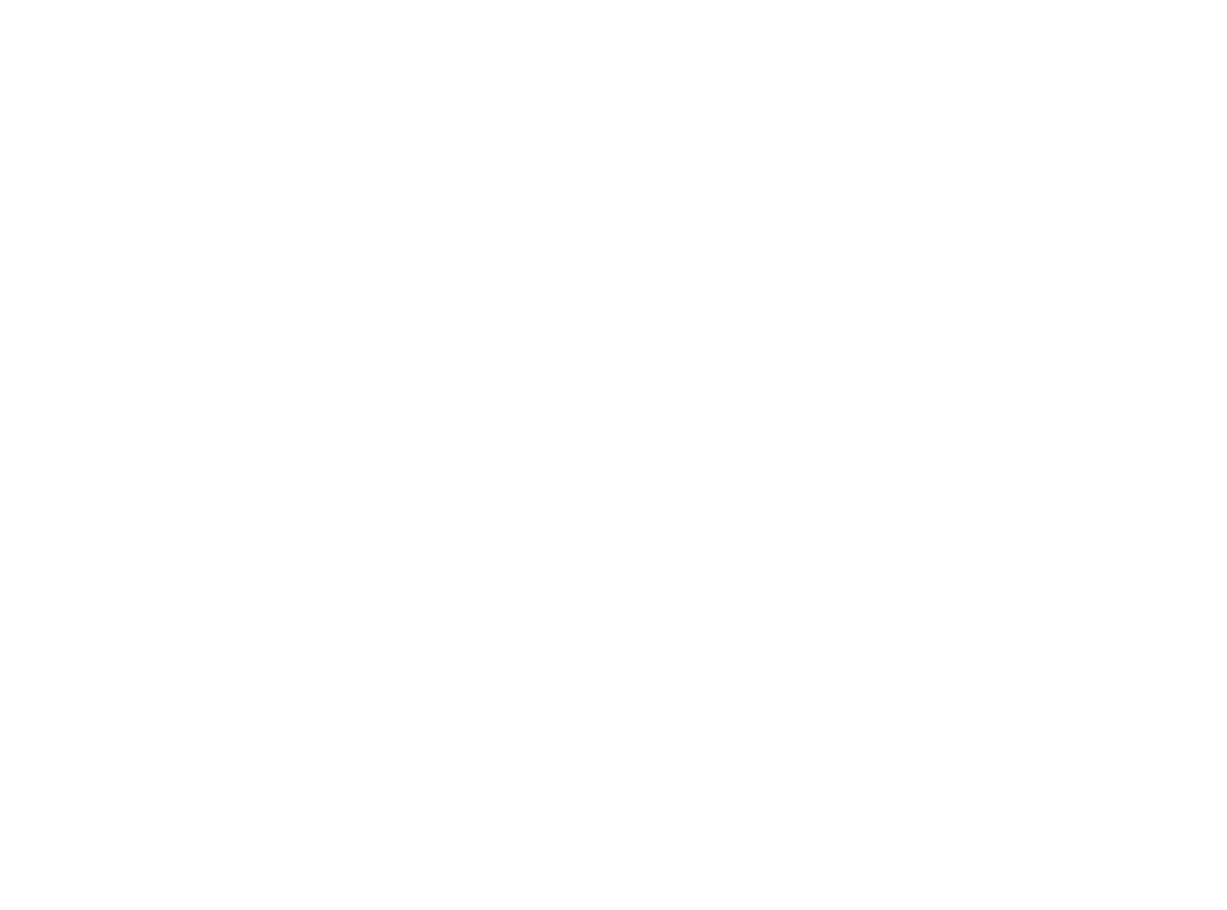 scroll, scrollTop: 0, scrollLeft: 0, axis: both 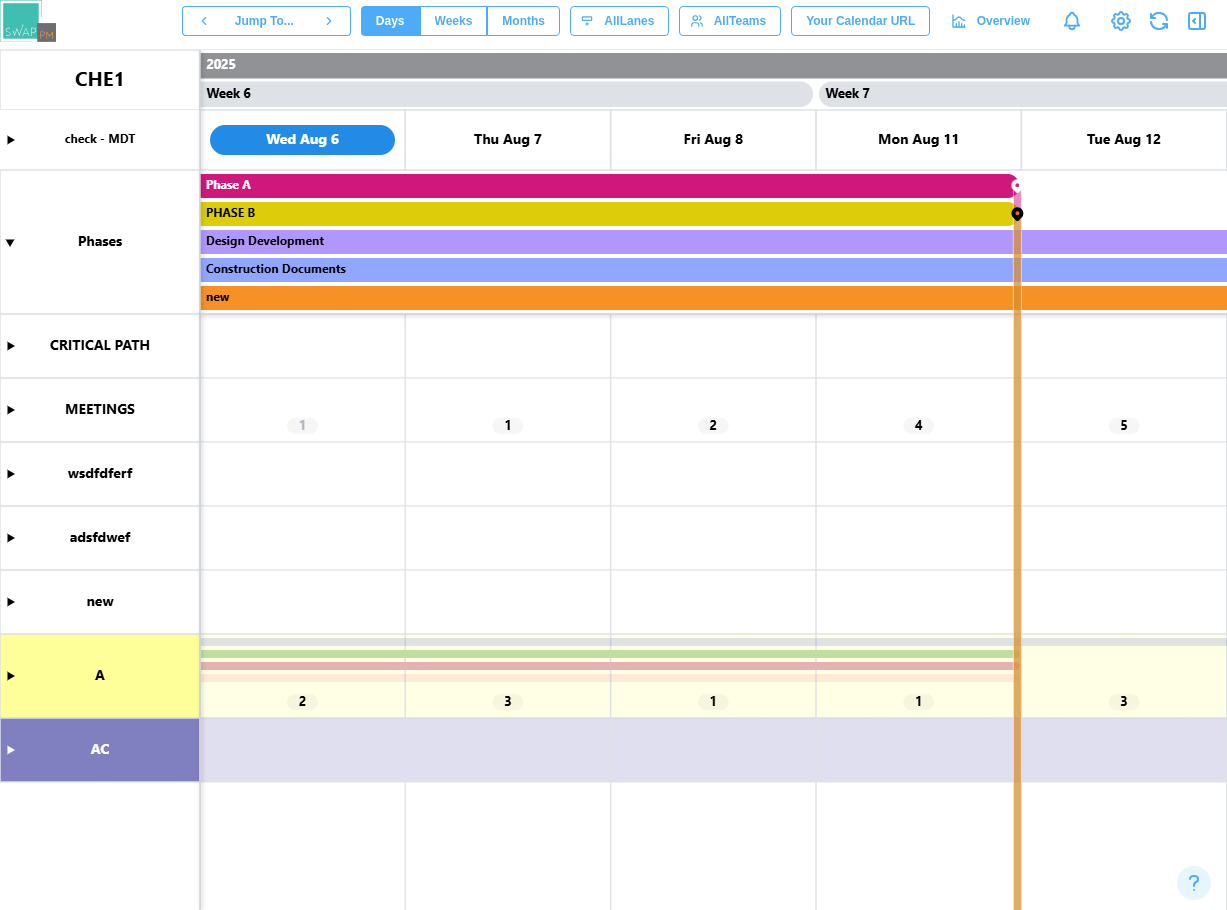 click on "Jump To... Days Weeks Months days All  Lanes All  Teams Your Calendar URL Overview" at bounding box center [704, 21] 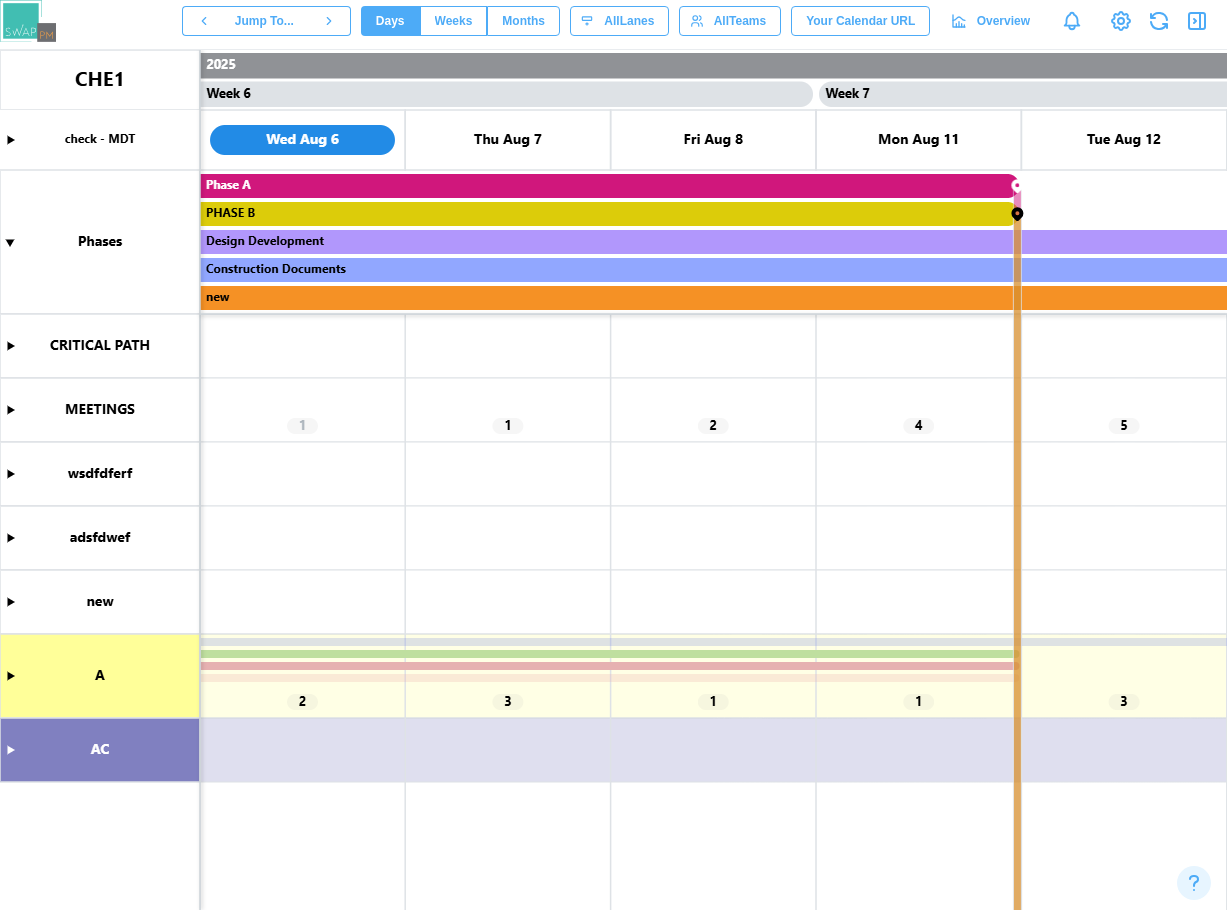 scroll, scrollTop: 2414, scrollLeft: 0, axis: vertical 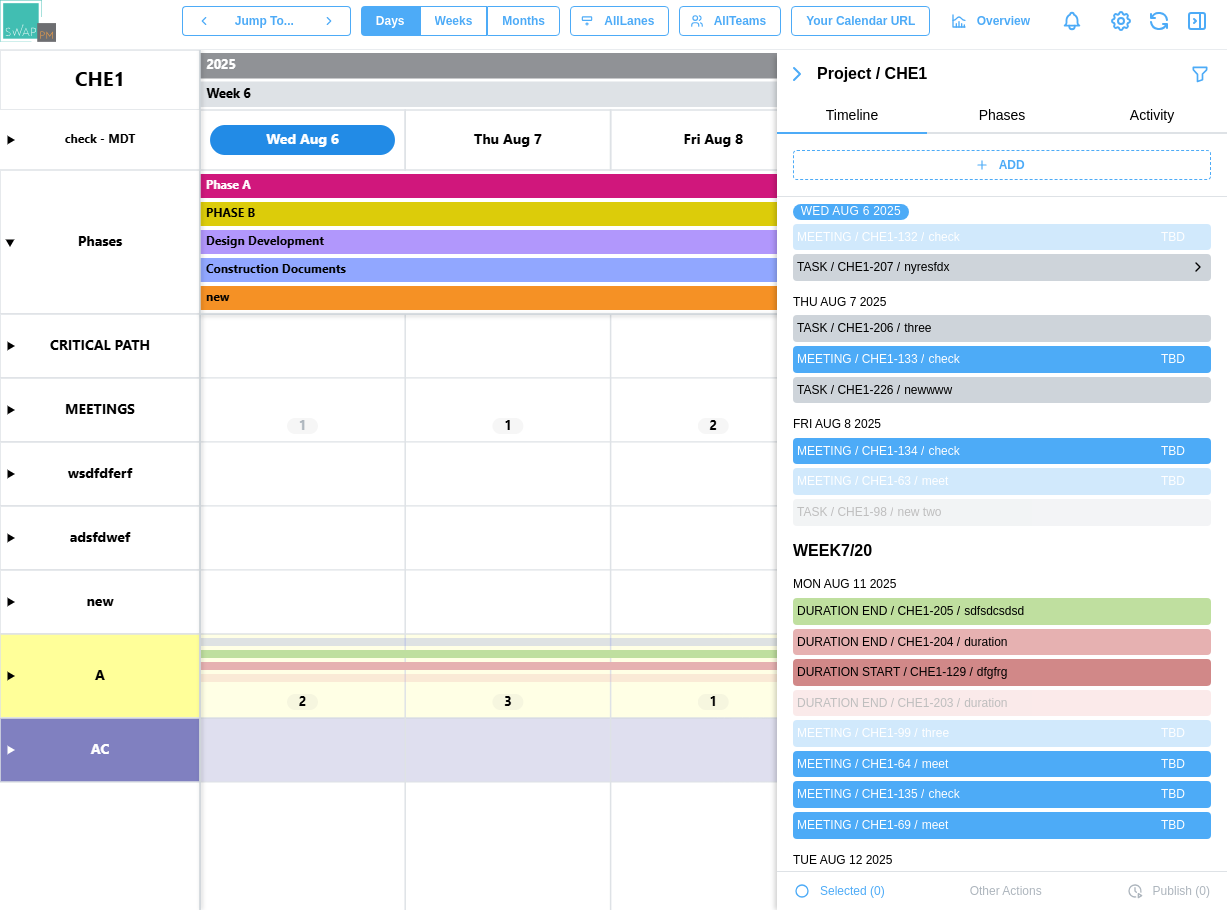click 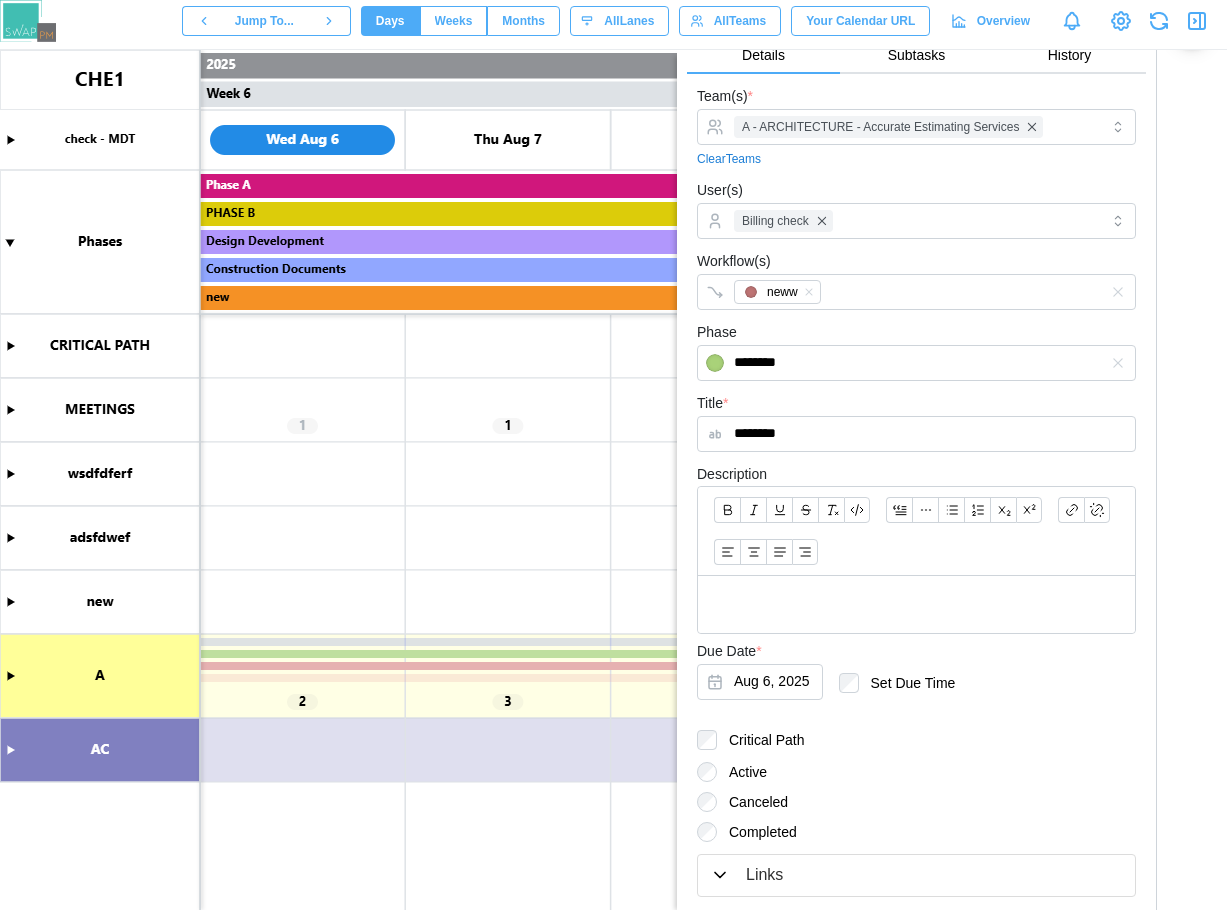 scroll, scrollTop: 0, scrollLeft: 0, axis: both 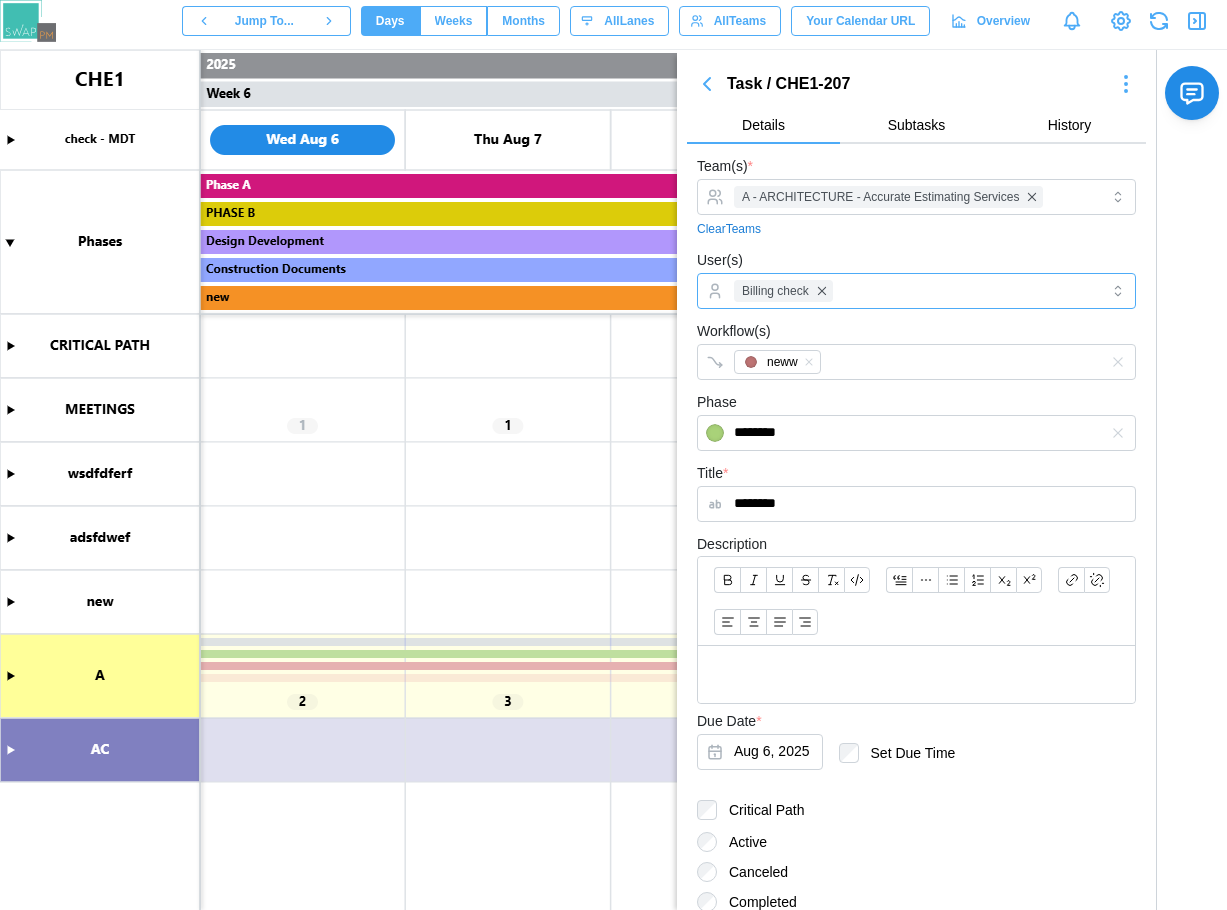 click on "Billing check" at bounding box center (914, 291) 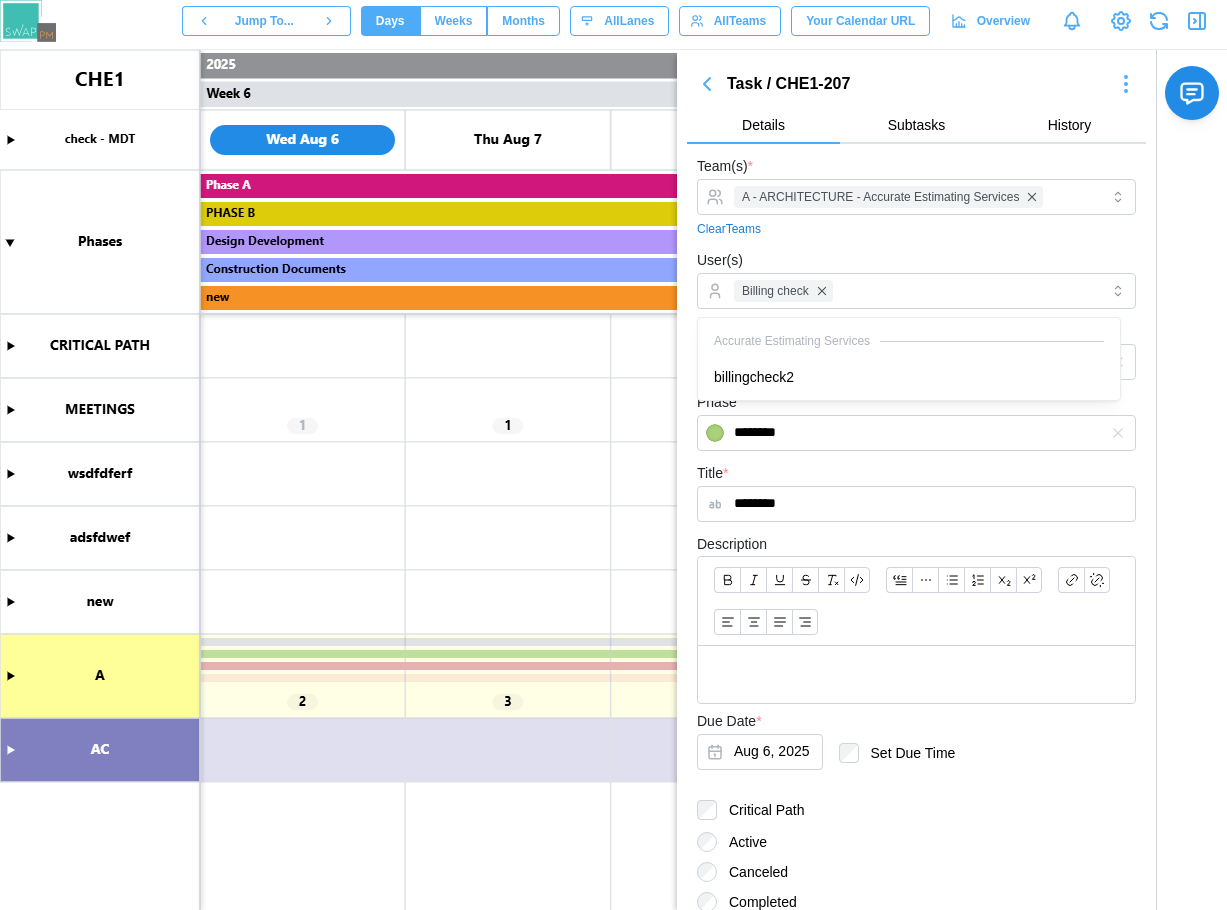 click 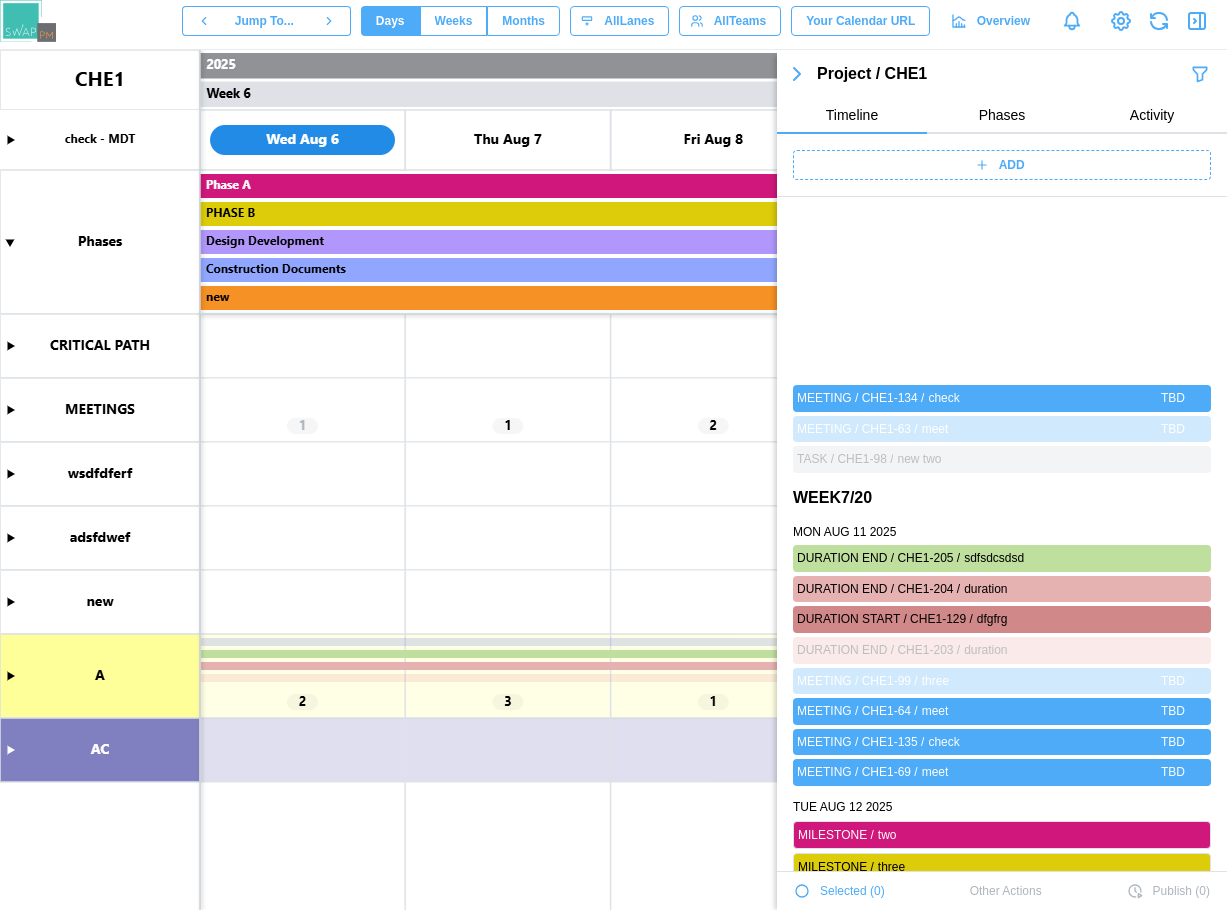 scroll, scrollTop: 2779, scrollLeft: 0, axis: vertical 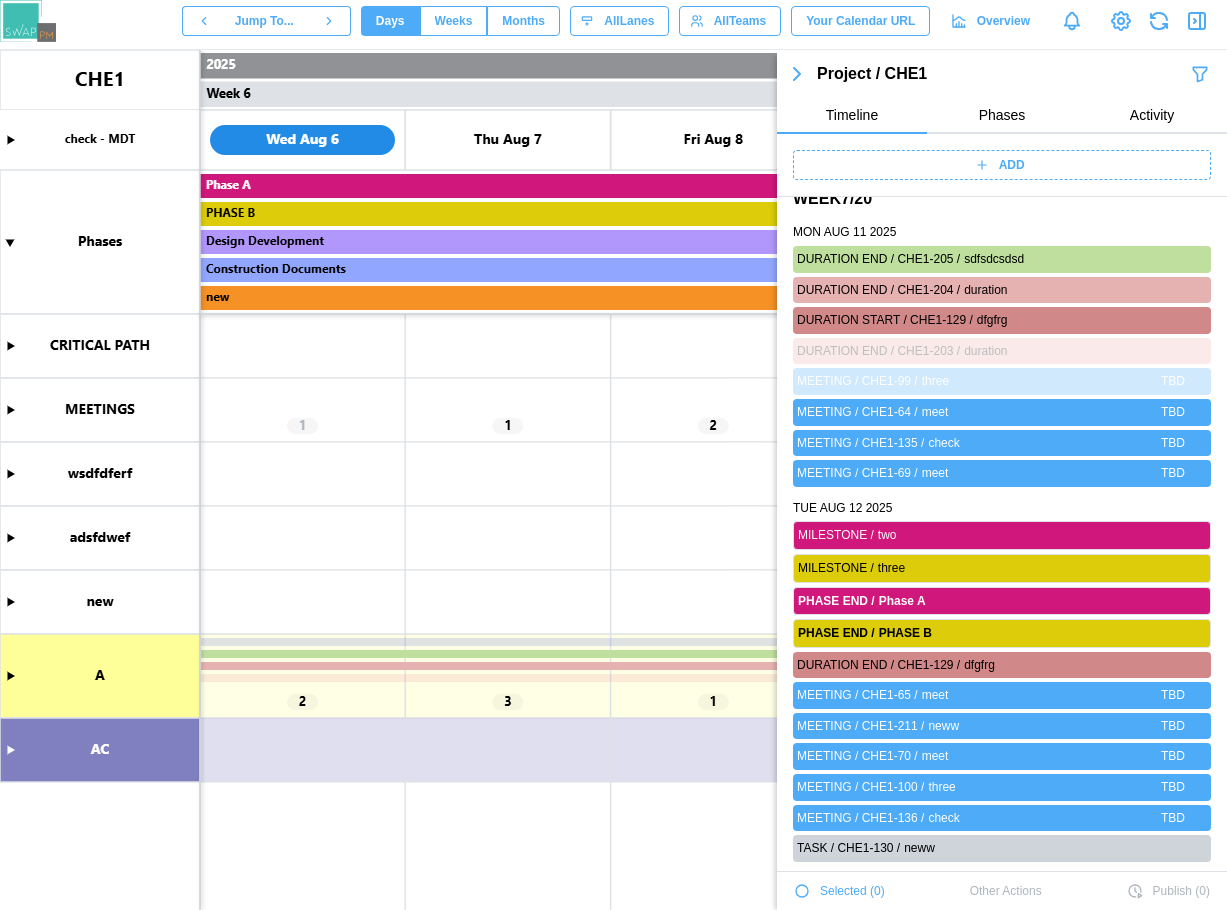 click at bounding box center (613, 480) 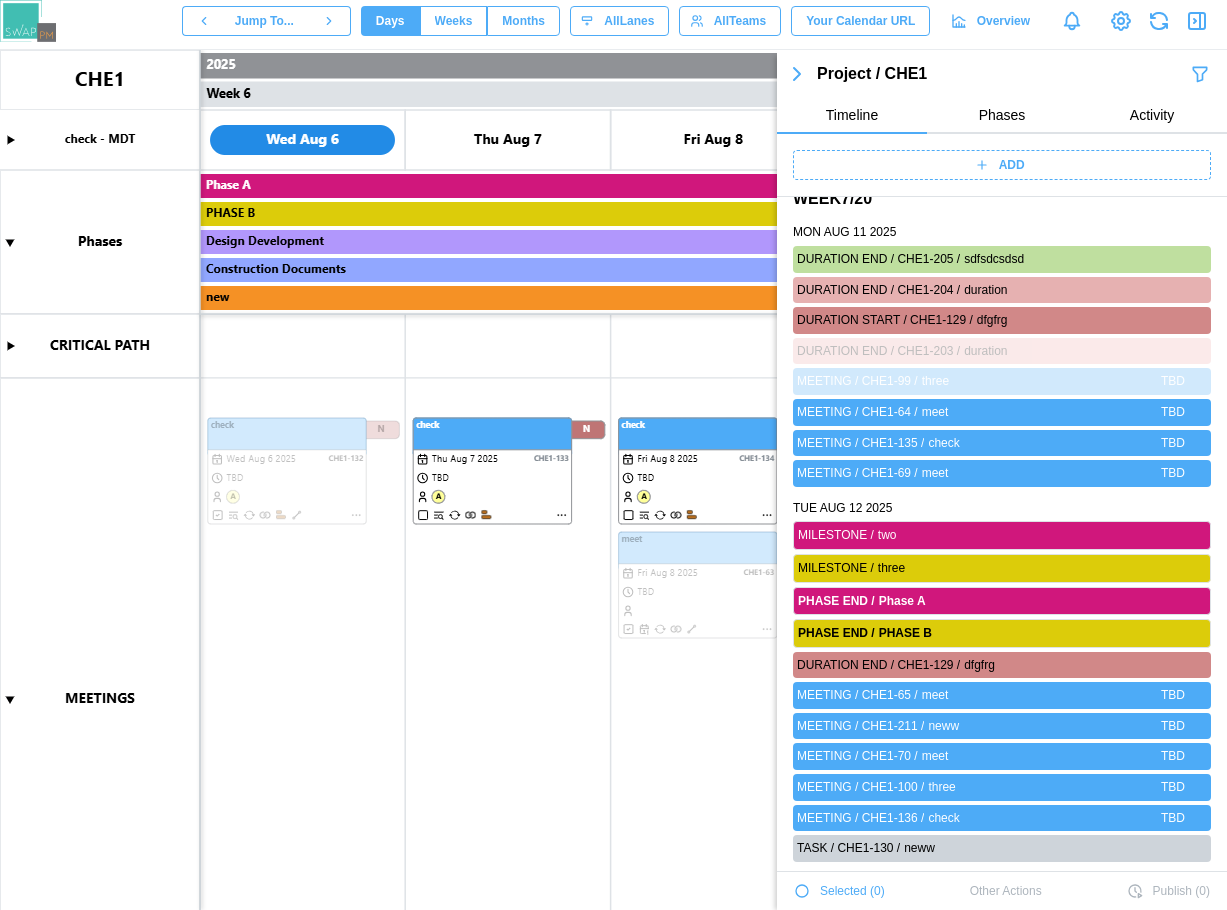 click at bounding box center (613, 480) 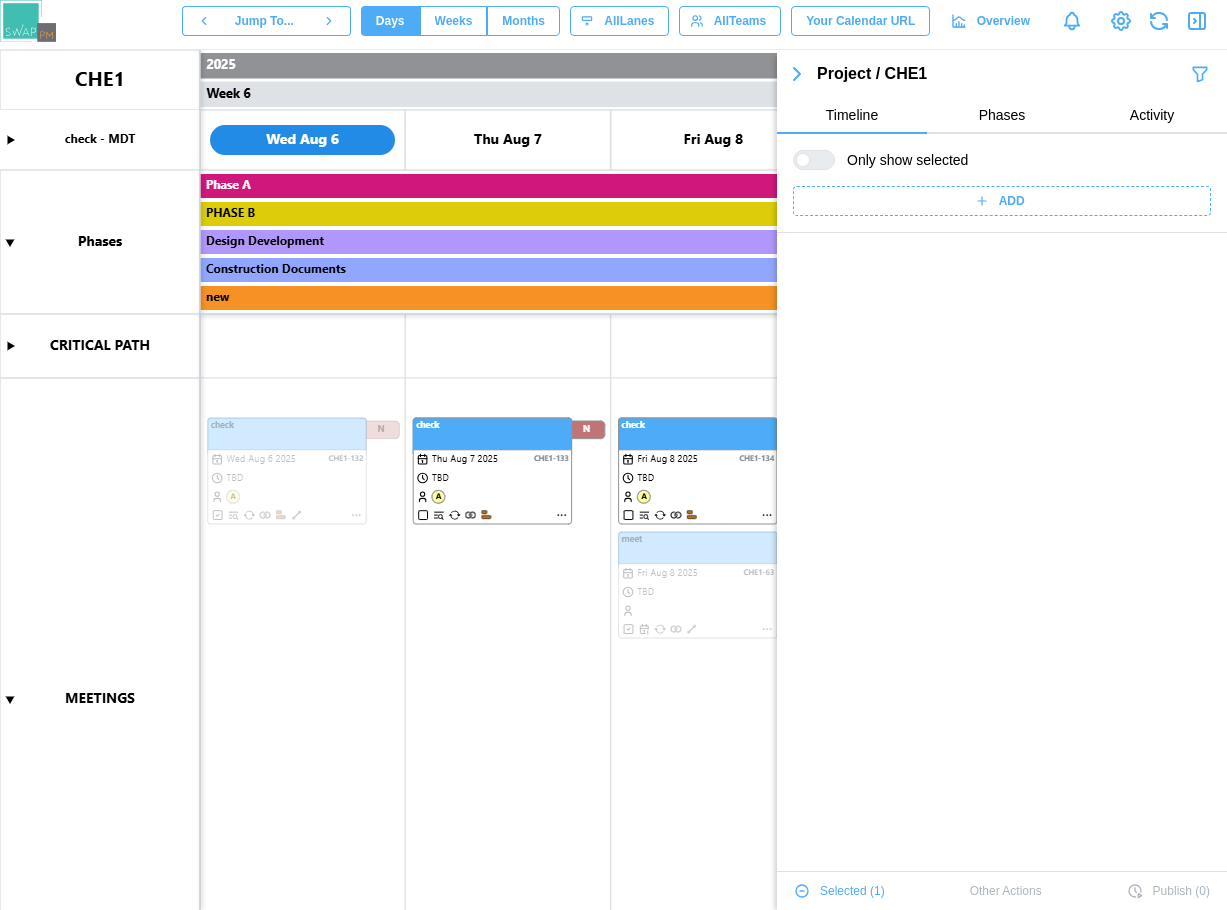 scroll, scrollTop: 0, scrollLeft: 0, axis: both 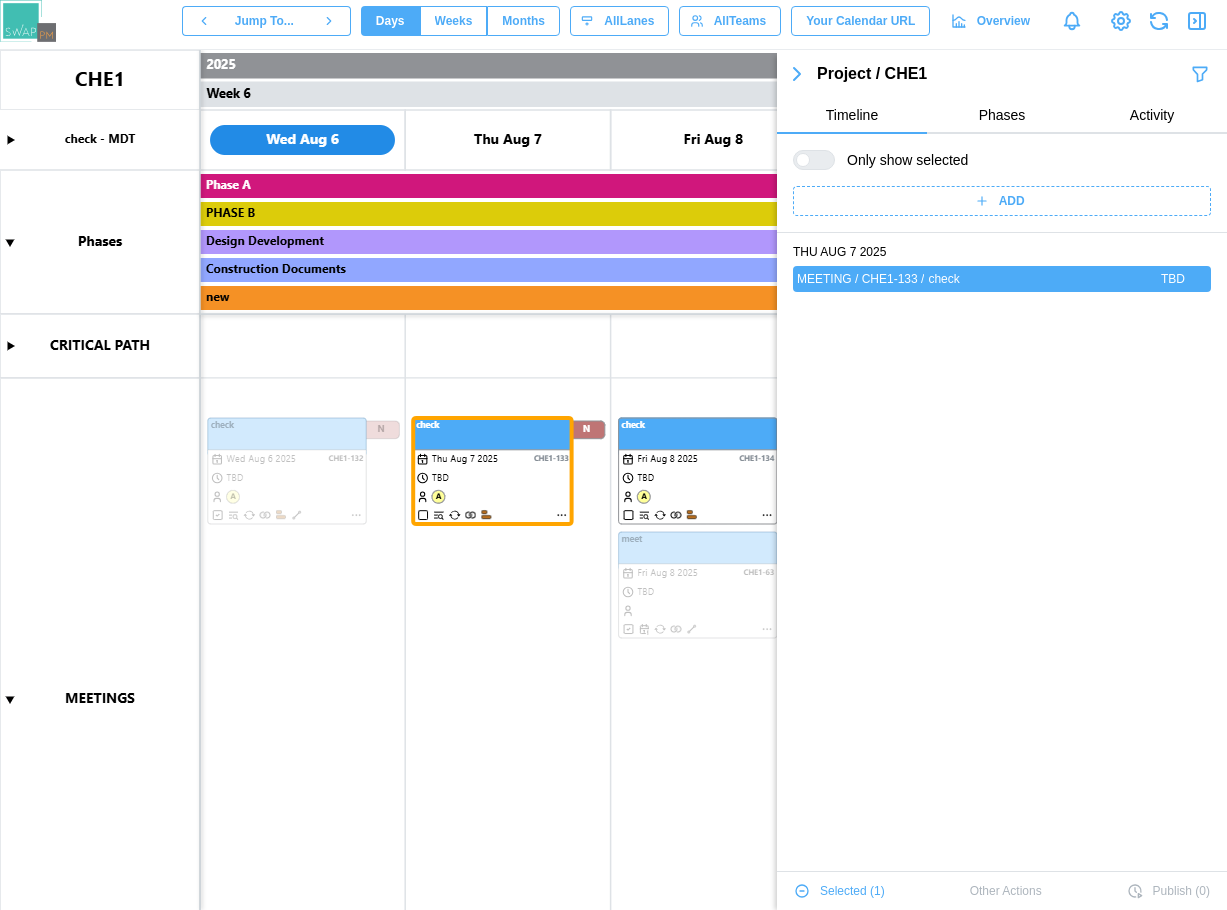 click at bounding box center [613, 480] 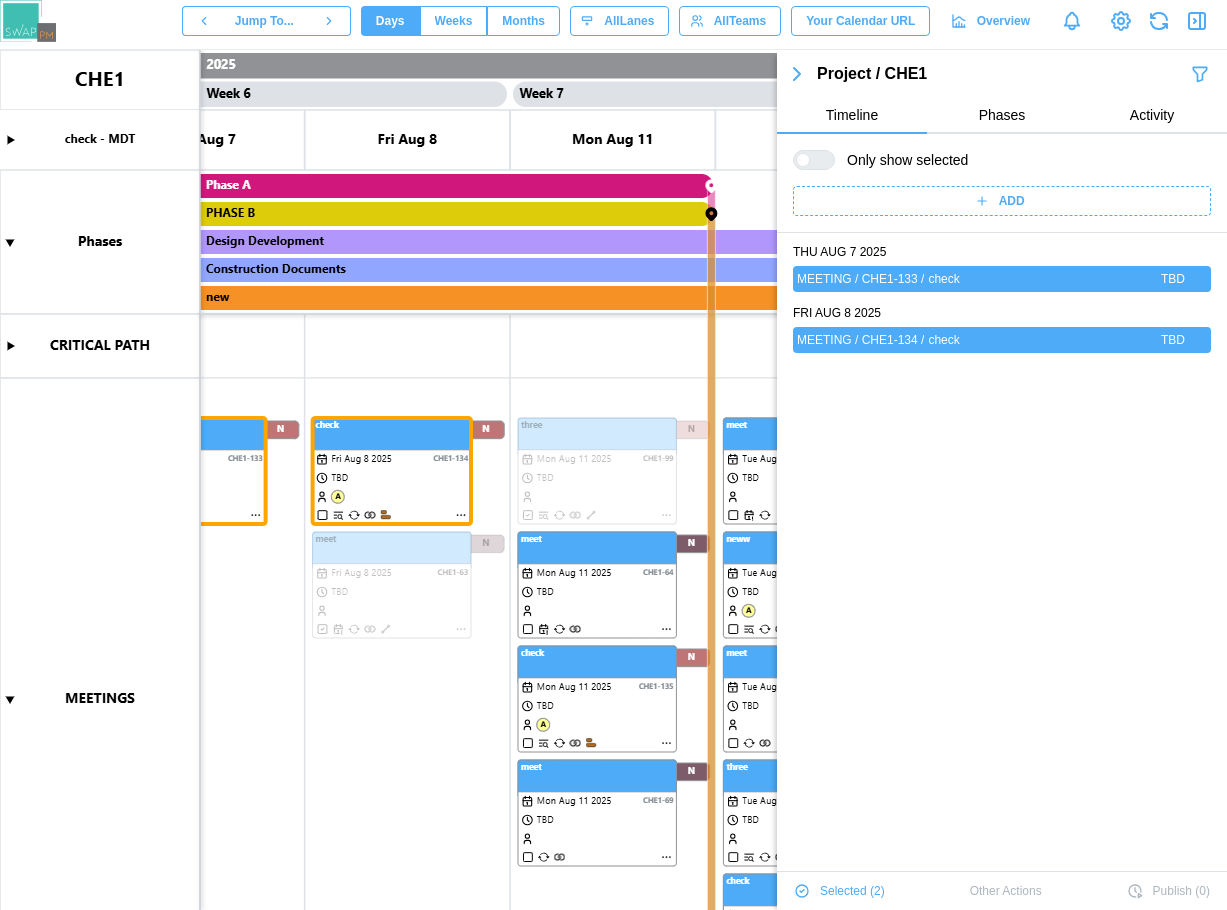 scroll, scrollTop: 0, scrollLeft: 5852, axis: horizontal 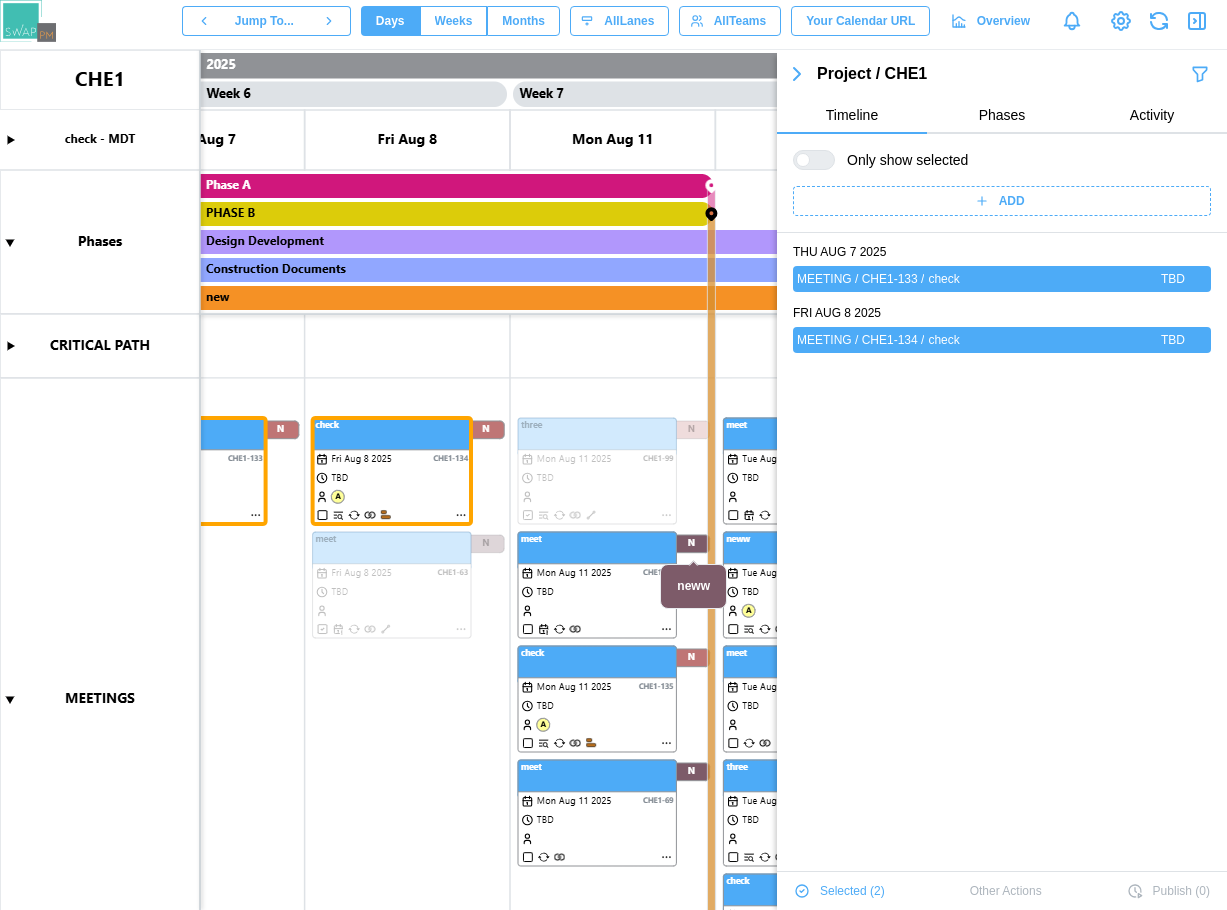 click at bounding box center (613, 480) 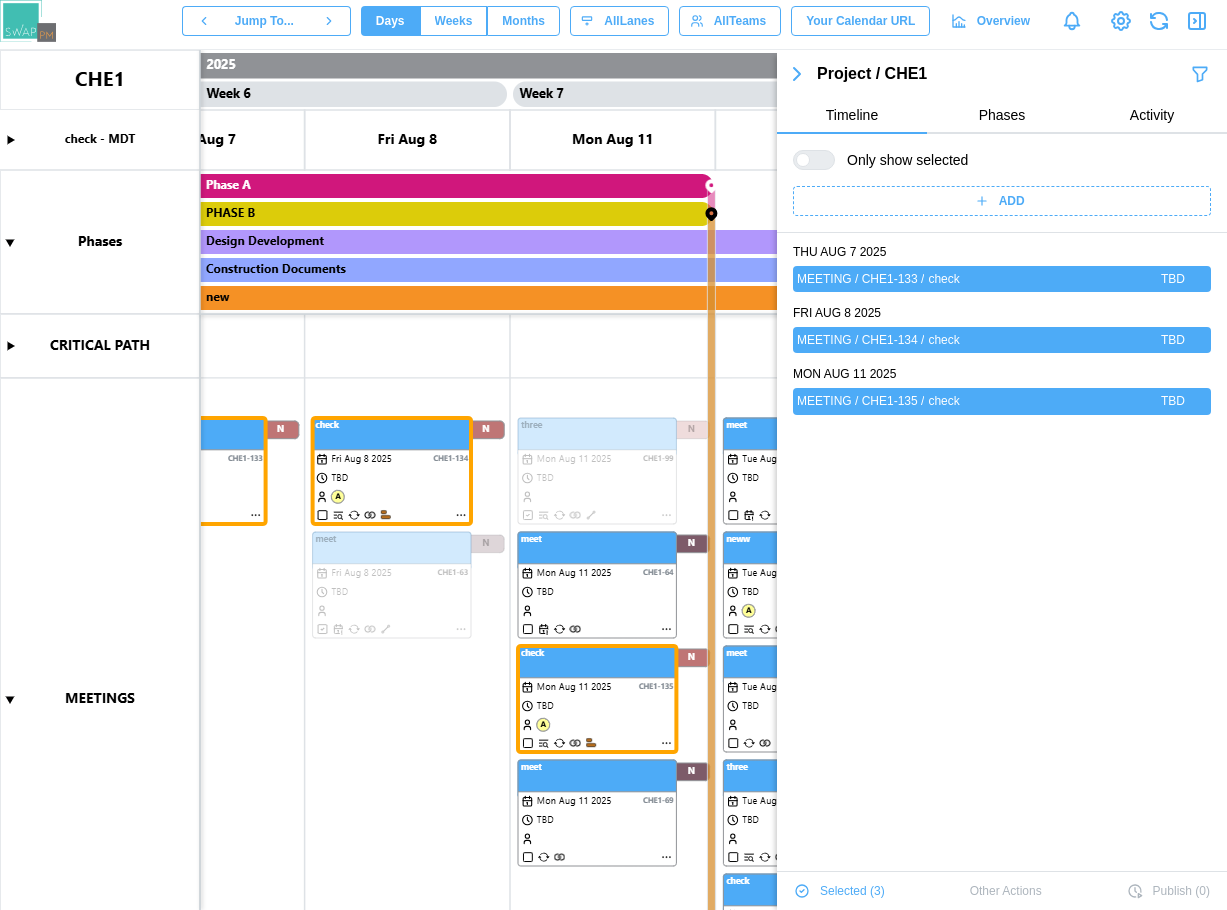 click at bounding box center [613, 480] 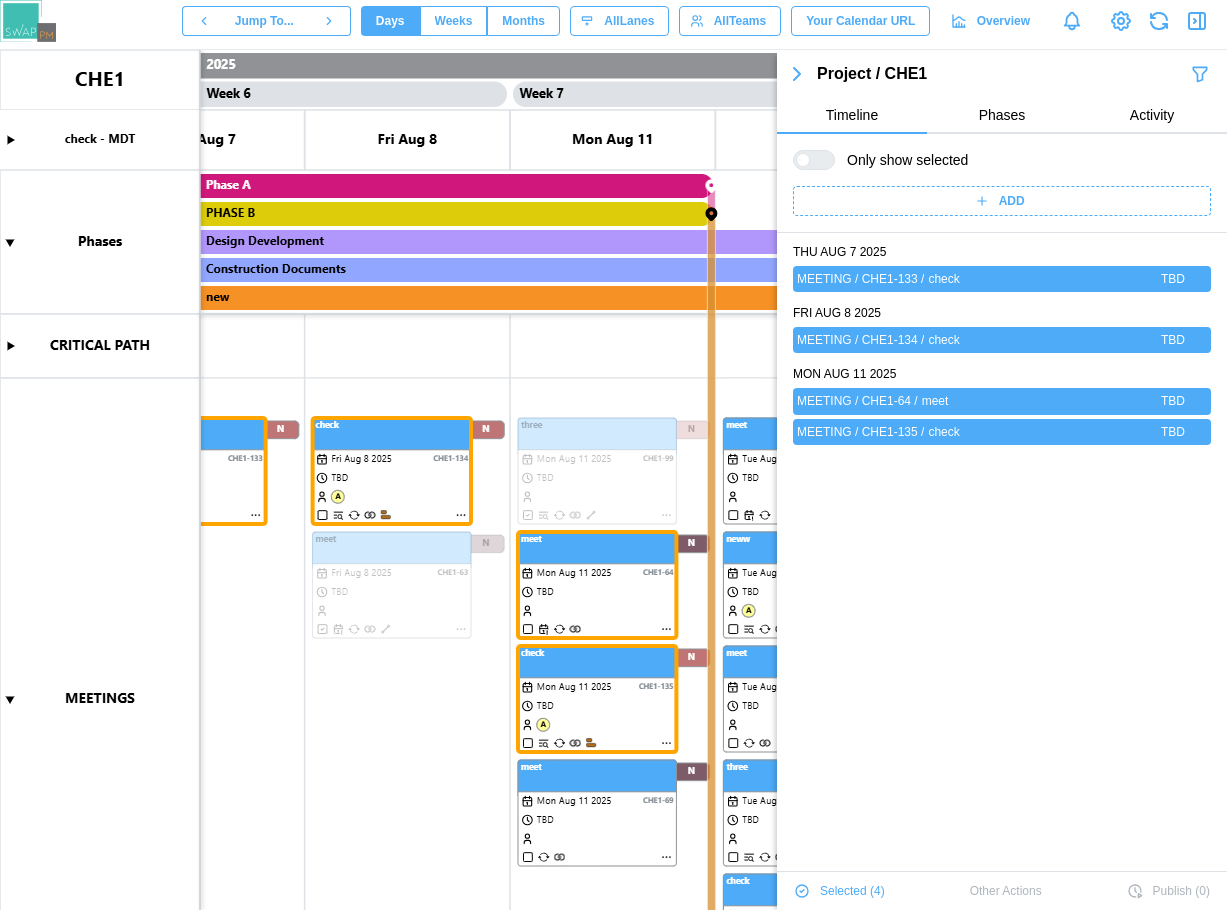 click on "Selected ( 4 ) Other Actions Publish ( 0 )" at bounding box center [1002, 891] 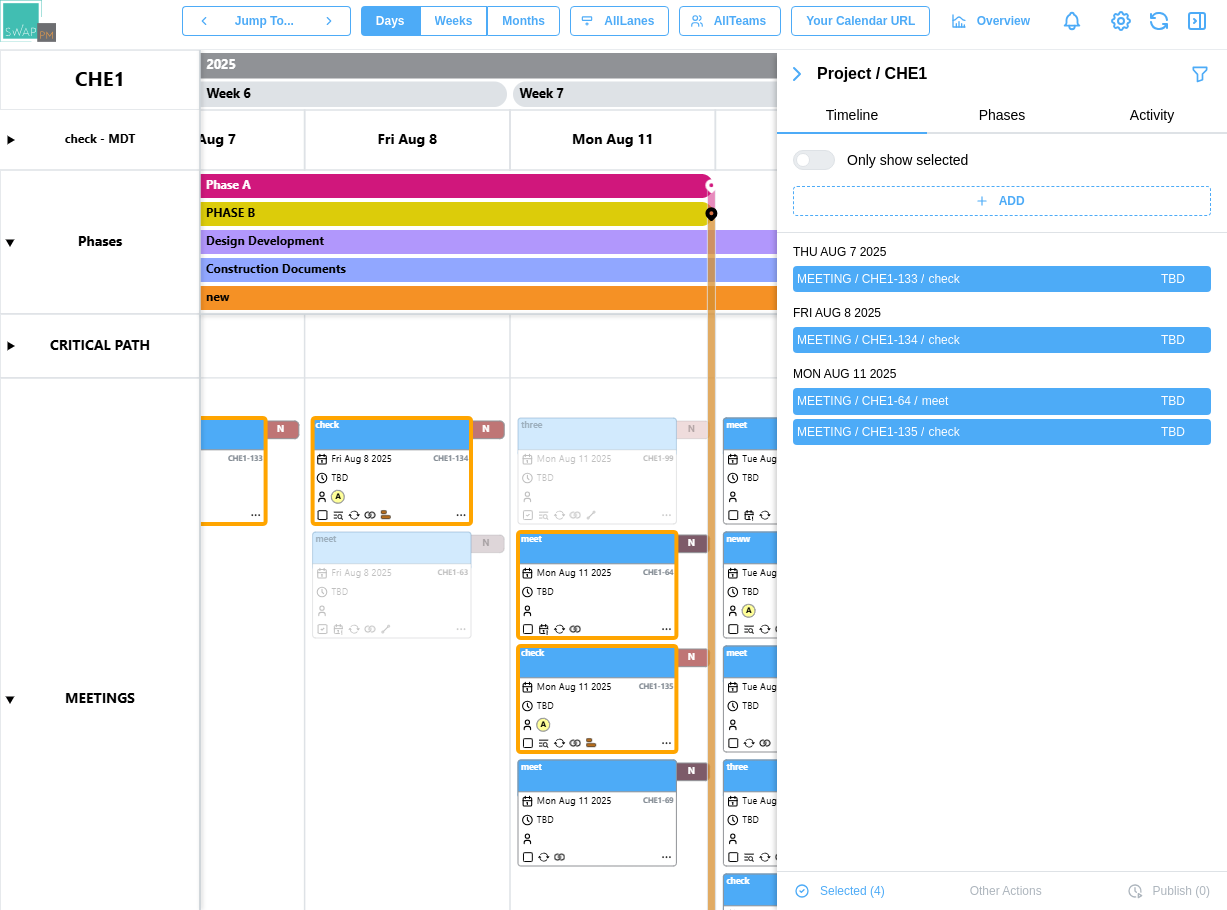 click at bounding box center (613, 480) 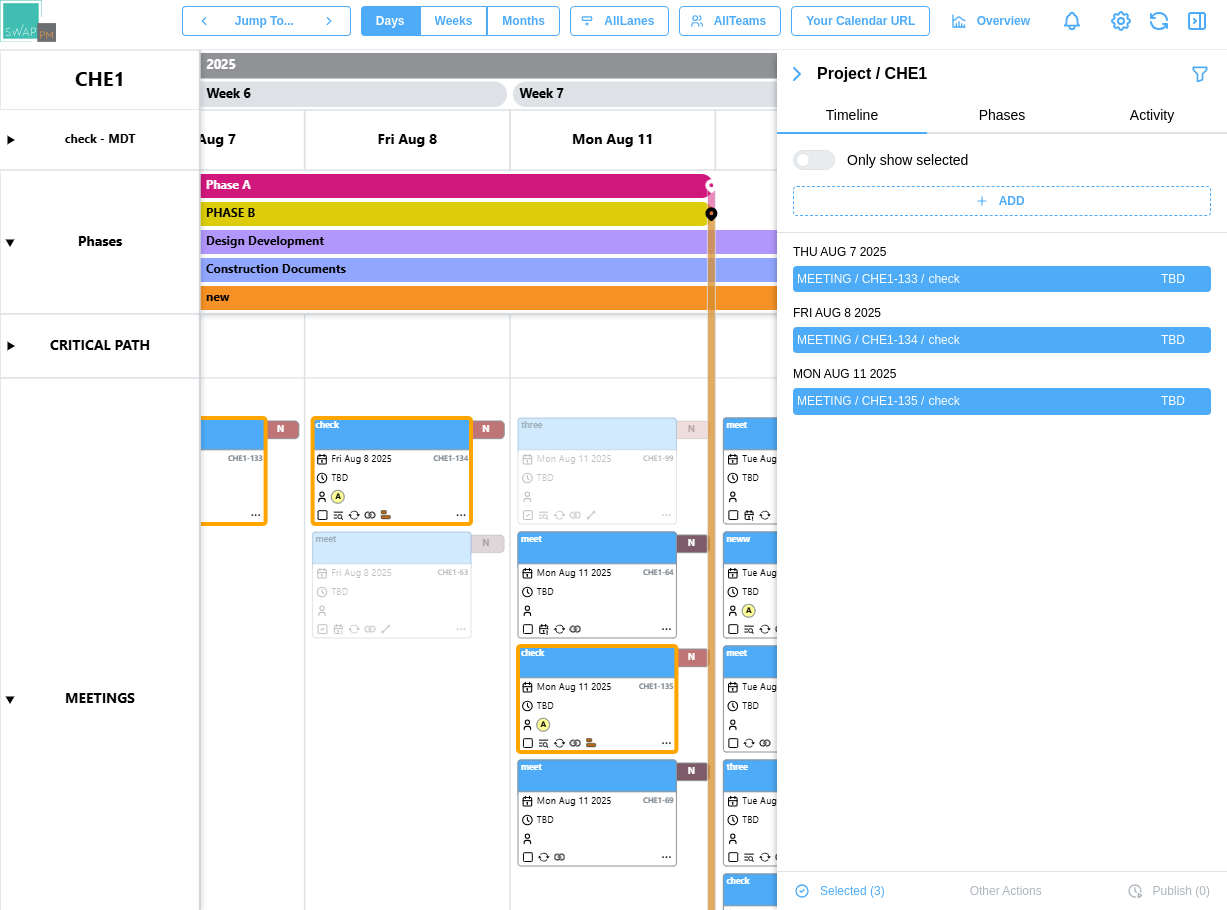 click on "Selected ( 3 ) Other Actions Publish ( 0 )" at bounding box center (1002, 891) 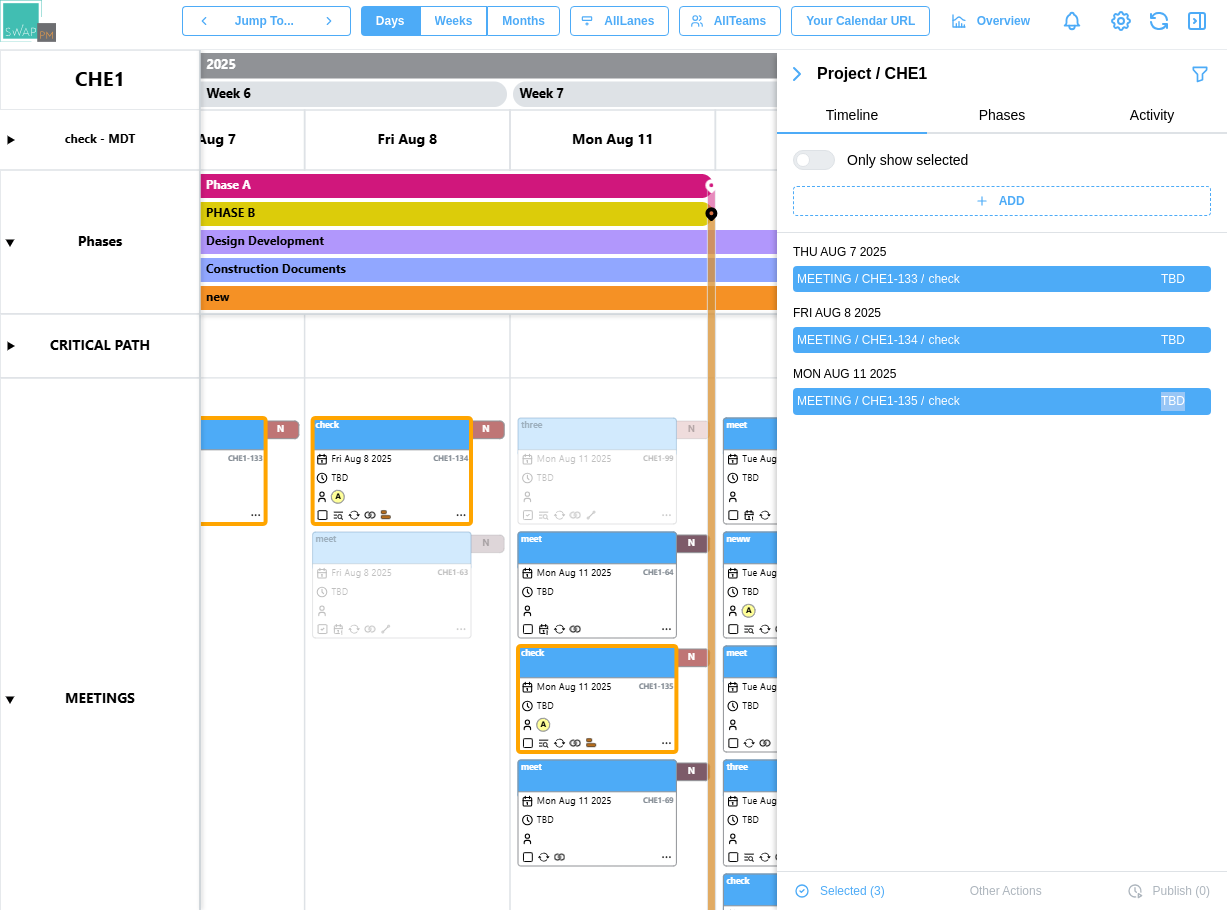 click on "Selected ( 3 ) Other Actions Publish ( 0 )" at bounding box center (1002, 891) 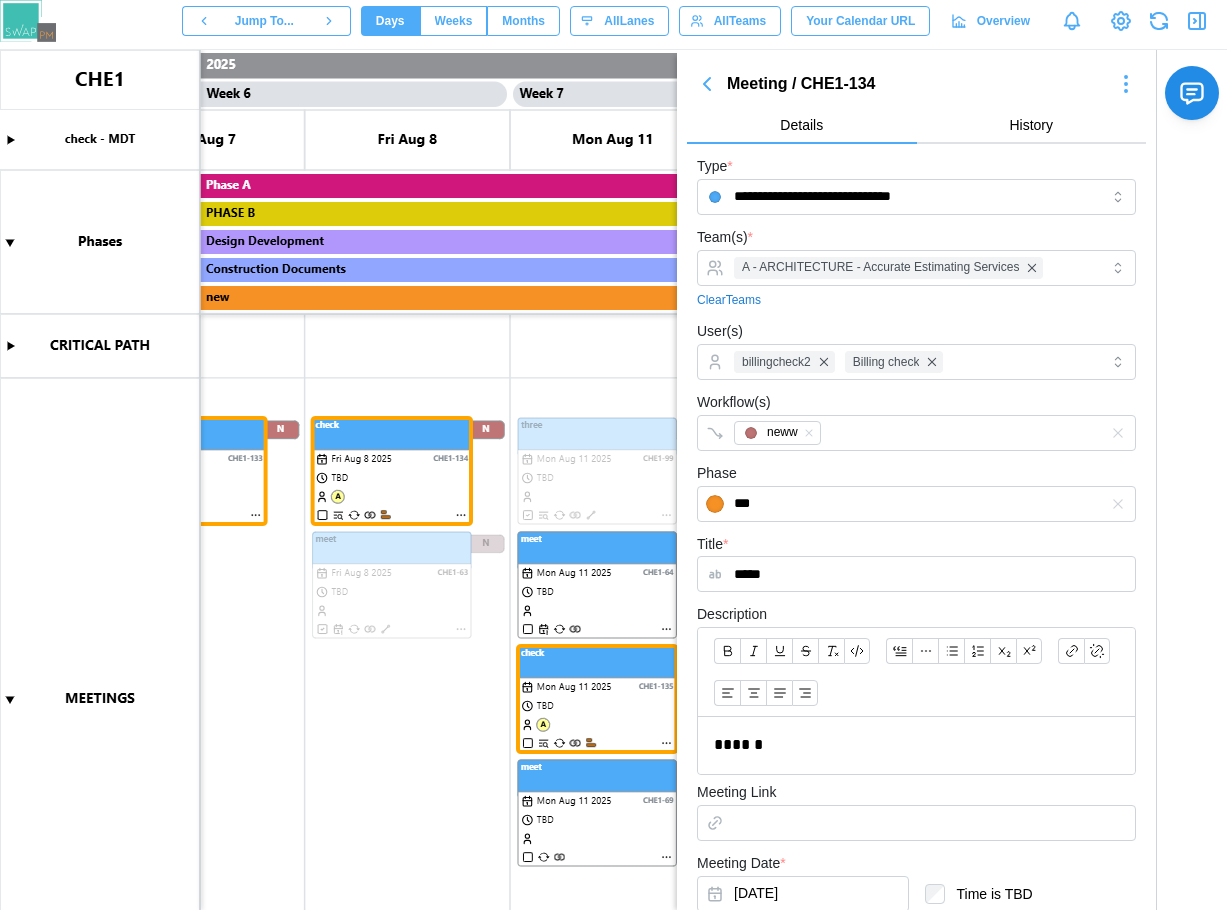 click 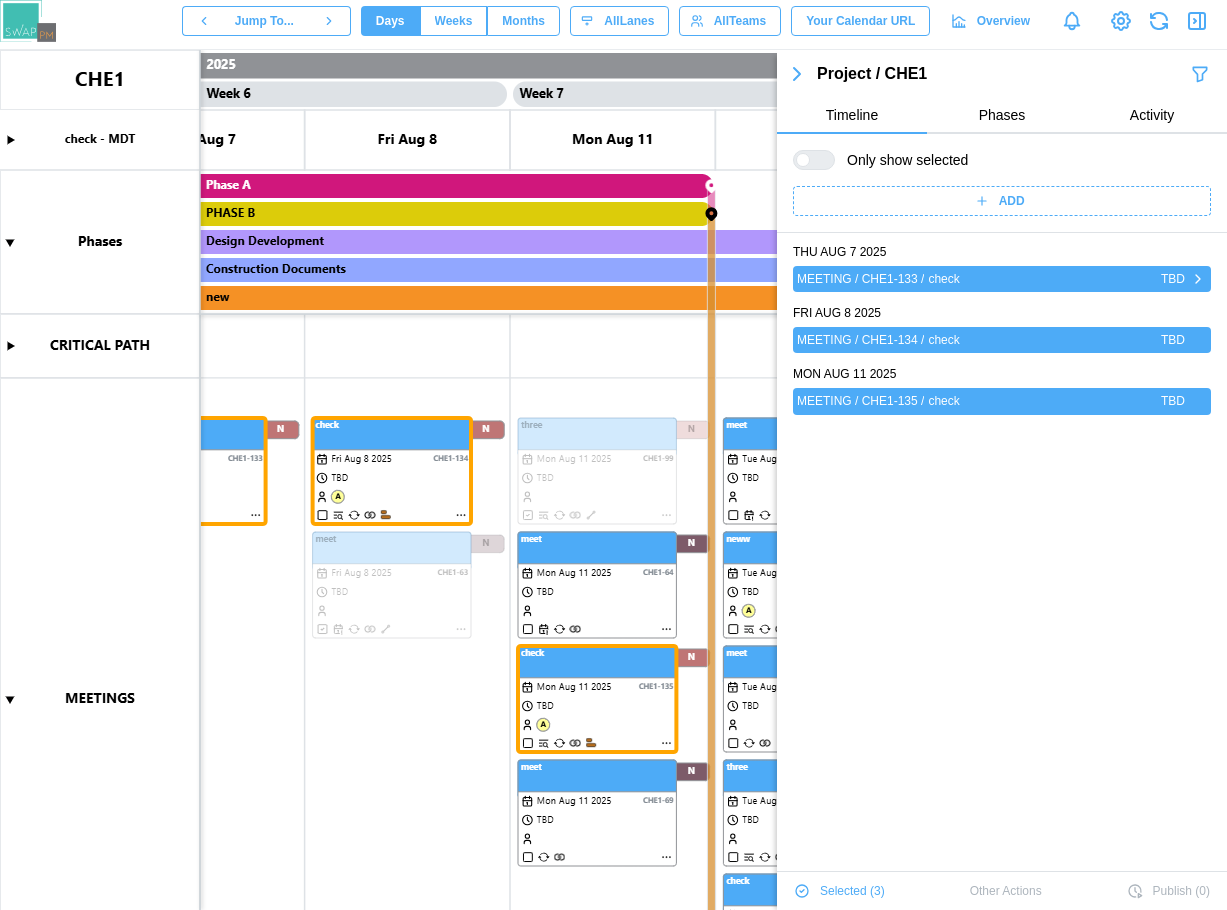 click 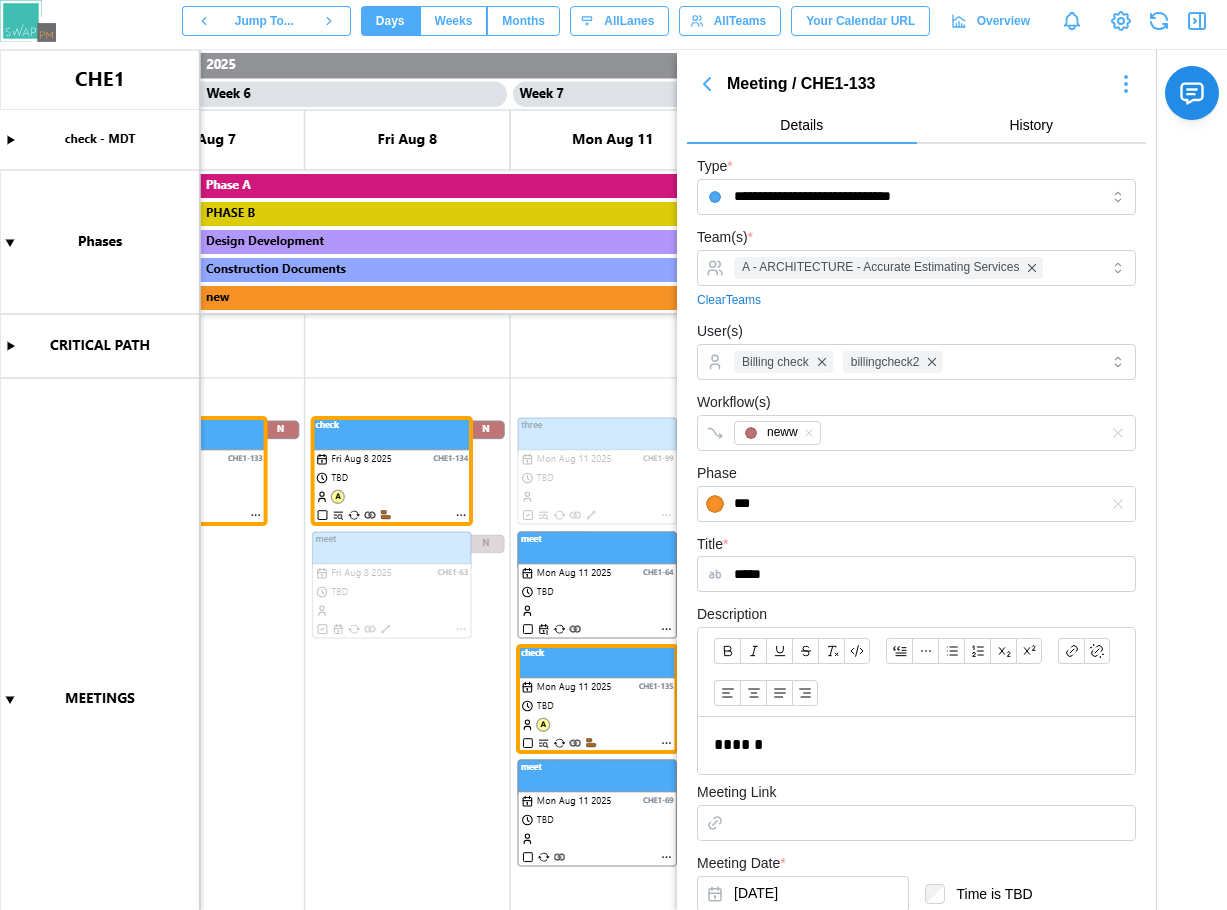 click 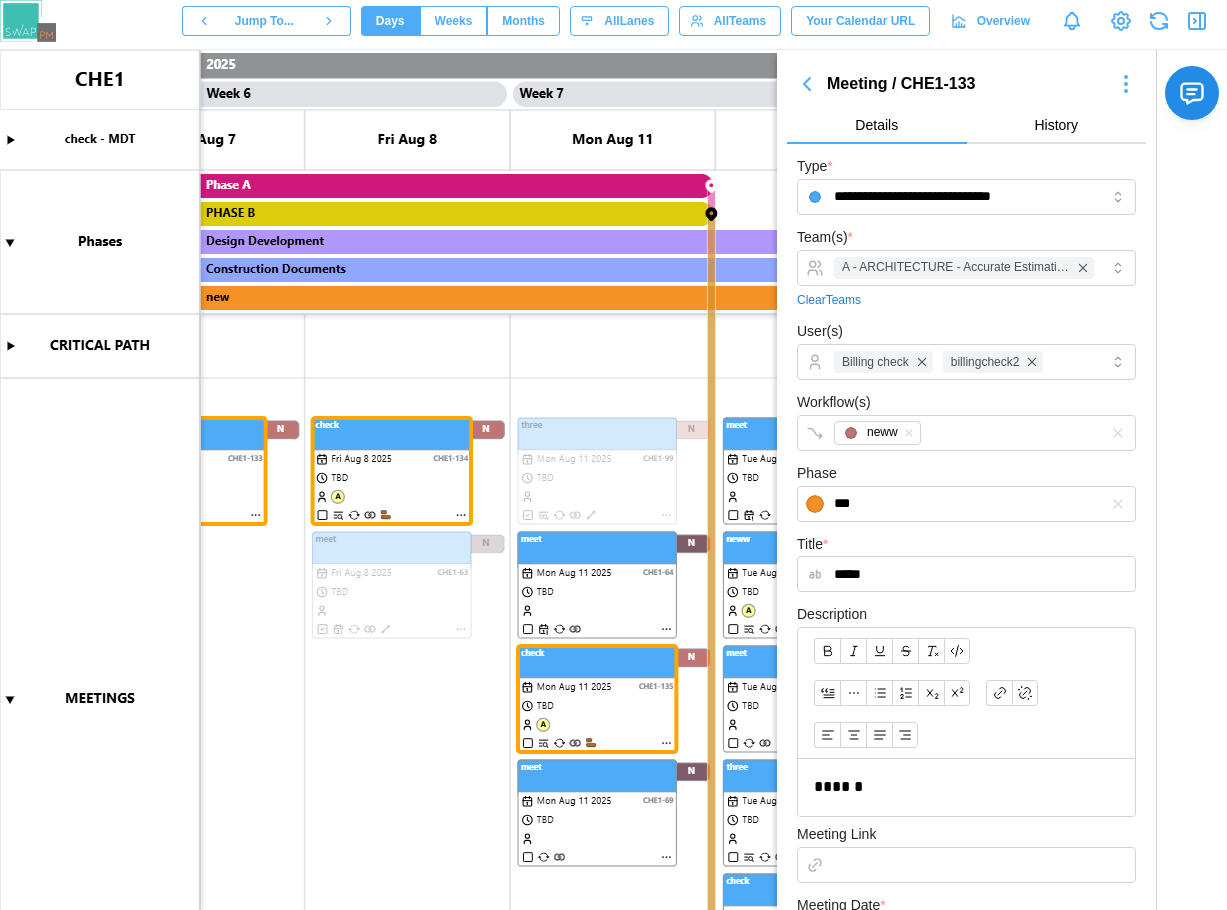 scroll, scrollTop: 0, scrollLeft: 0, axis: both 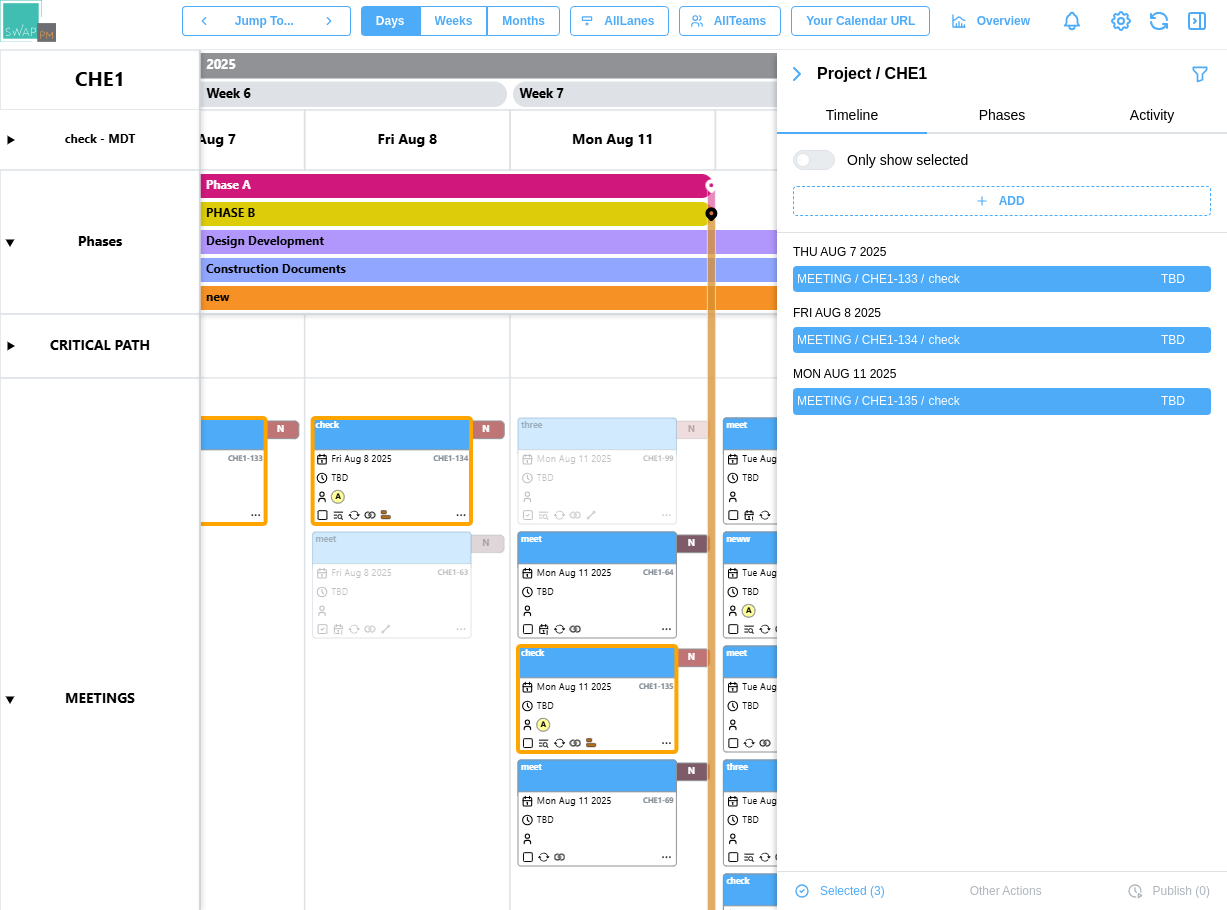 click at bounding box center [613, 480] 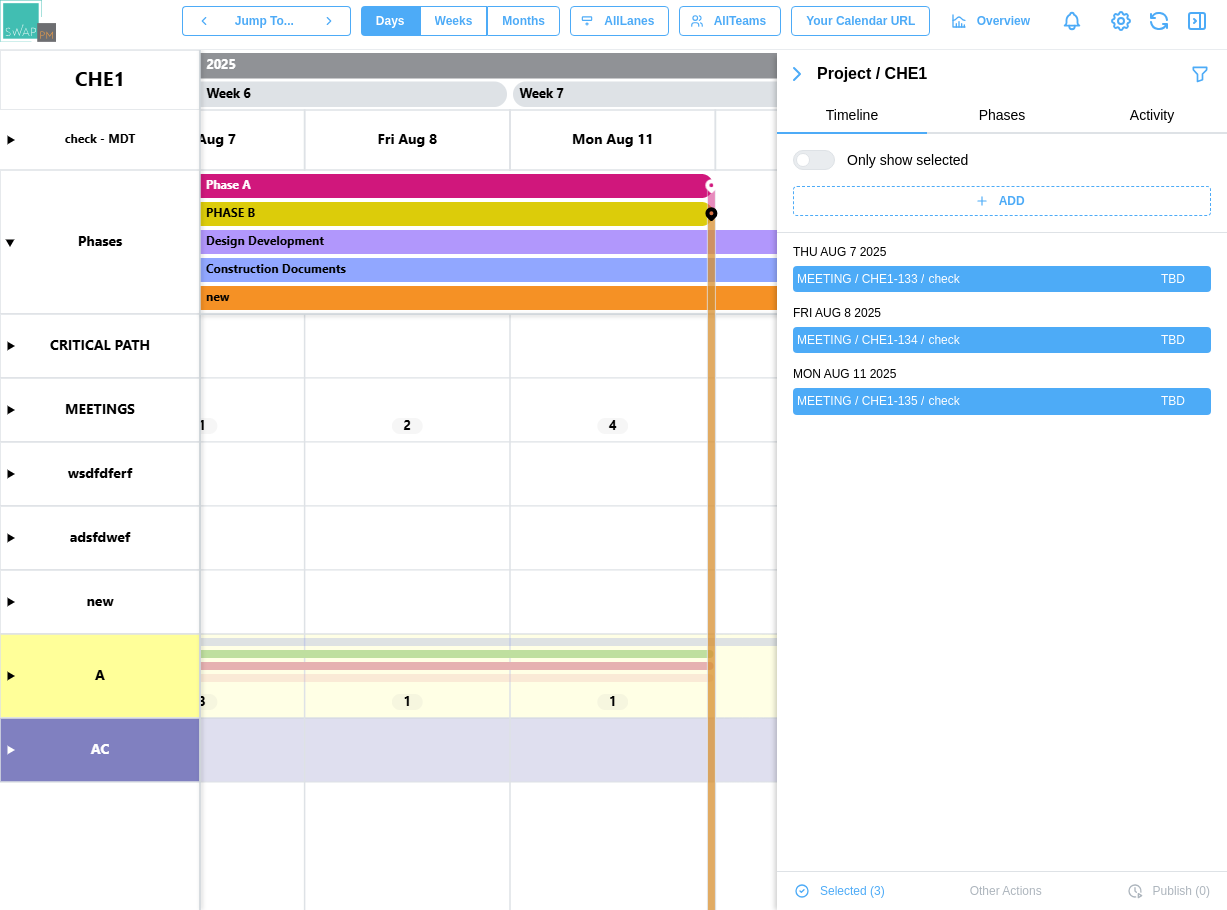 click at bounding box center [613, 480] 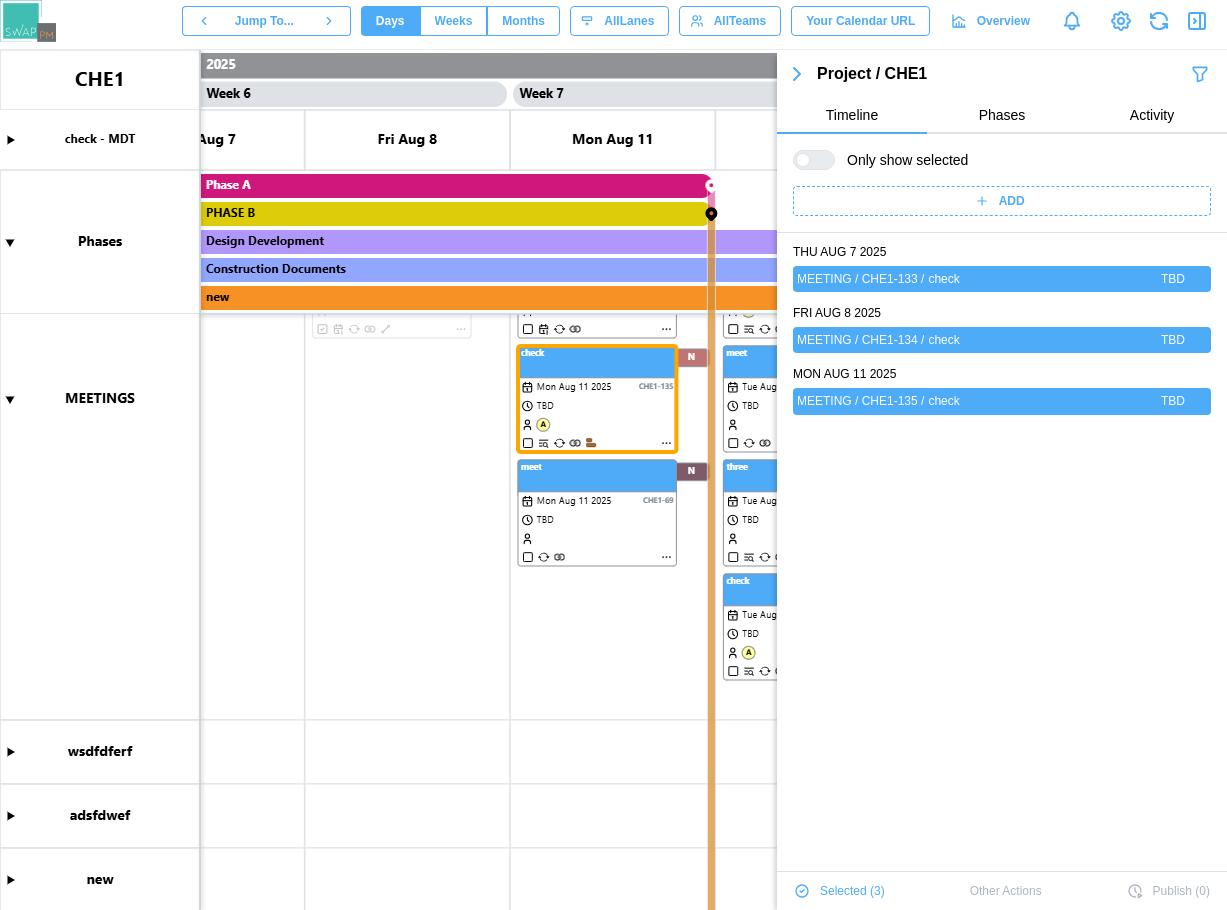 scroll, scrollTop: 0, scrollLeft: 0, axis: both 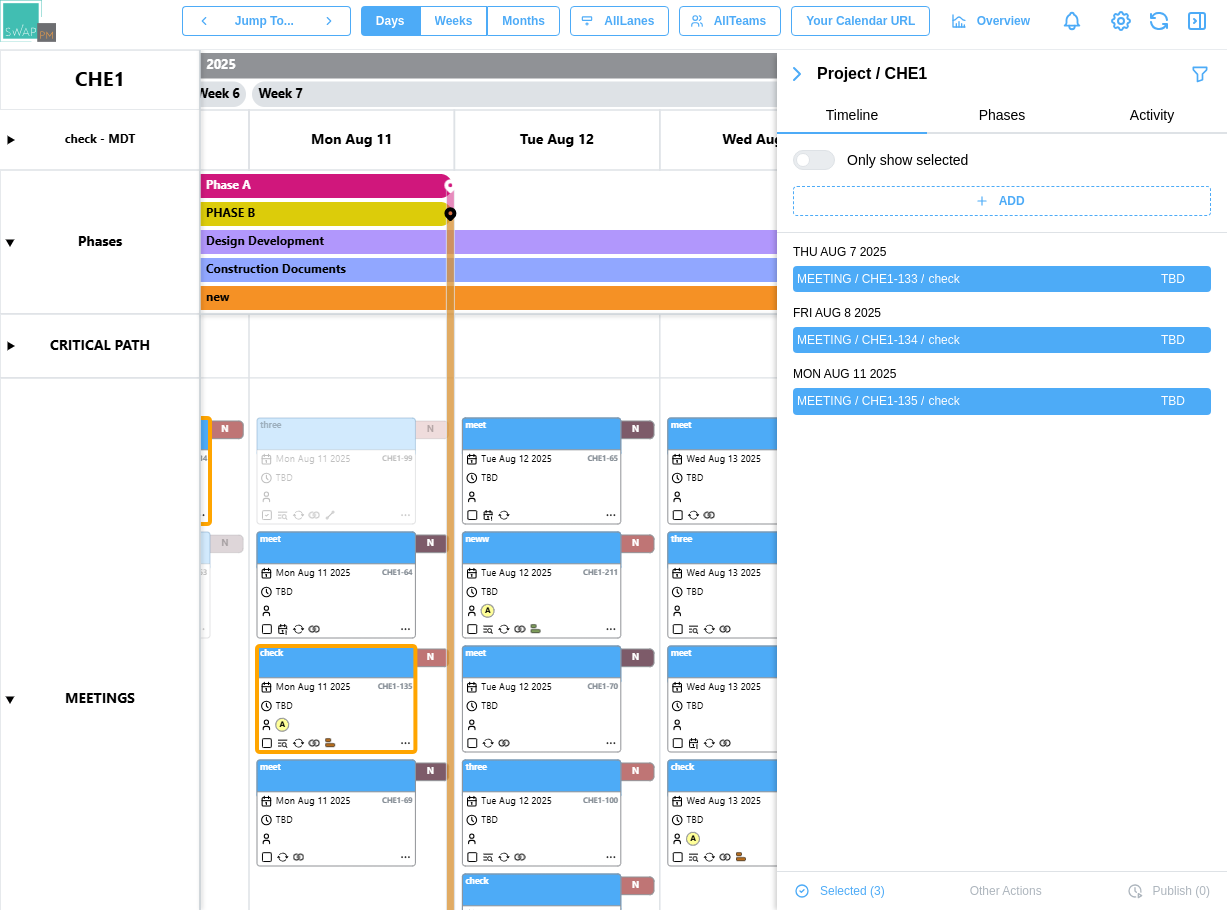 click at bounding box center (613, 480) 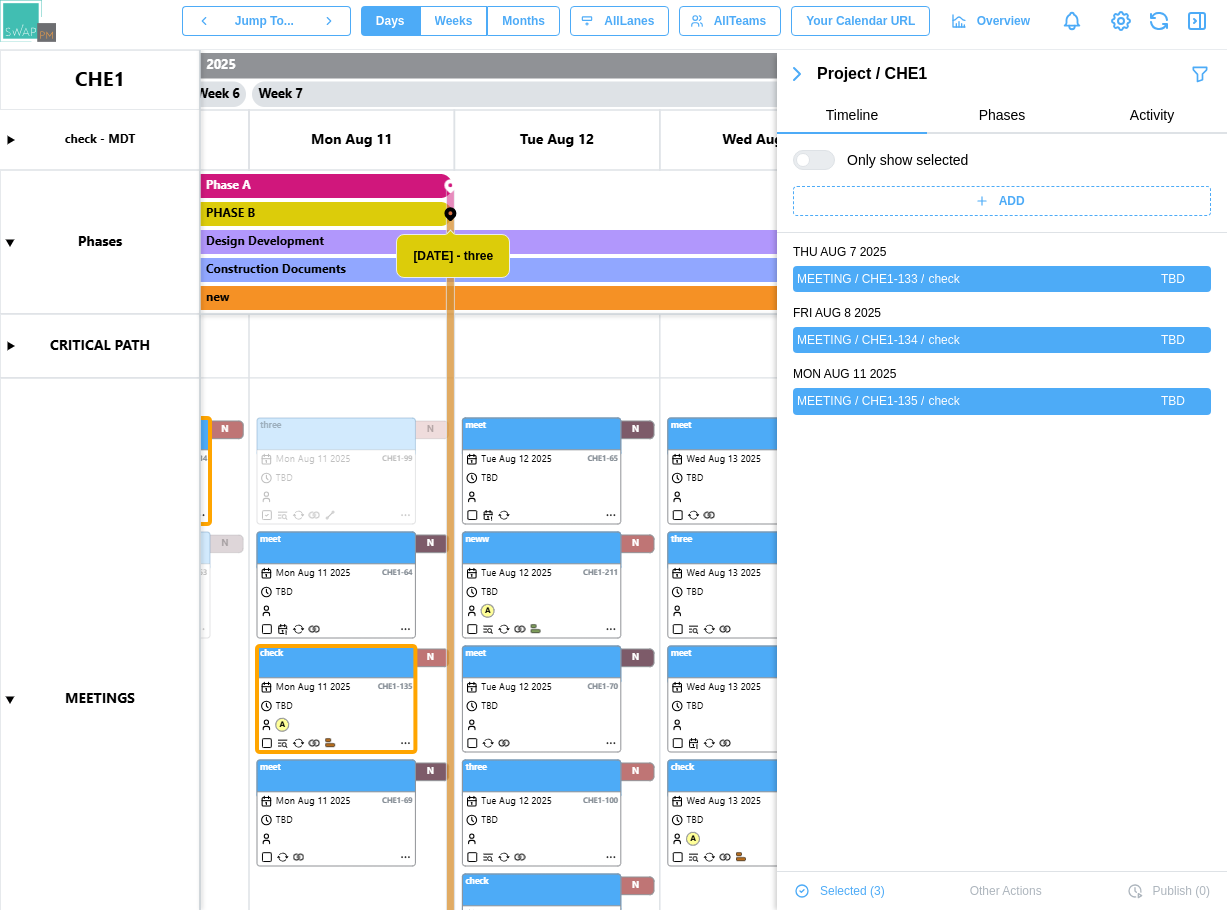 click at bounding box center (613, 480) 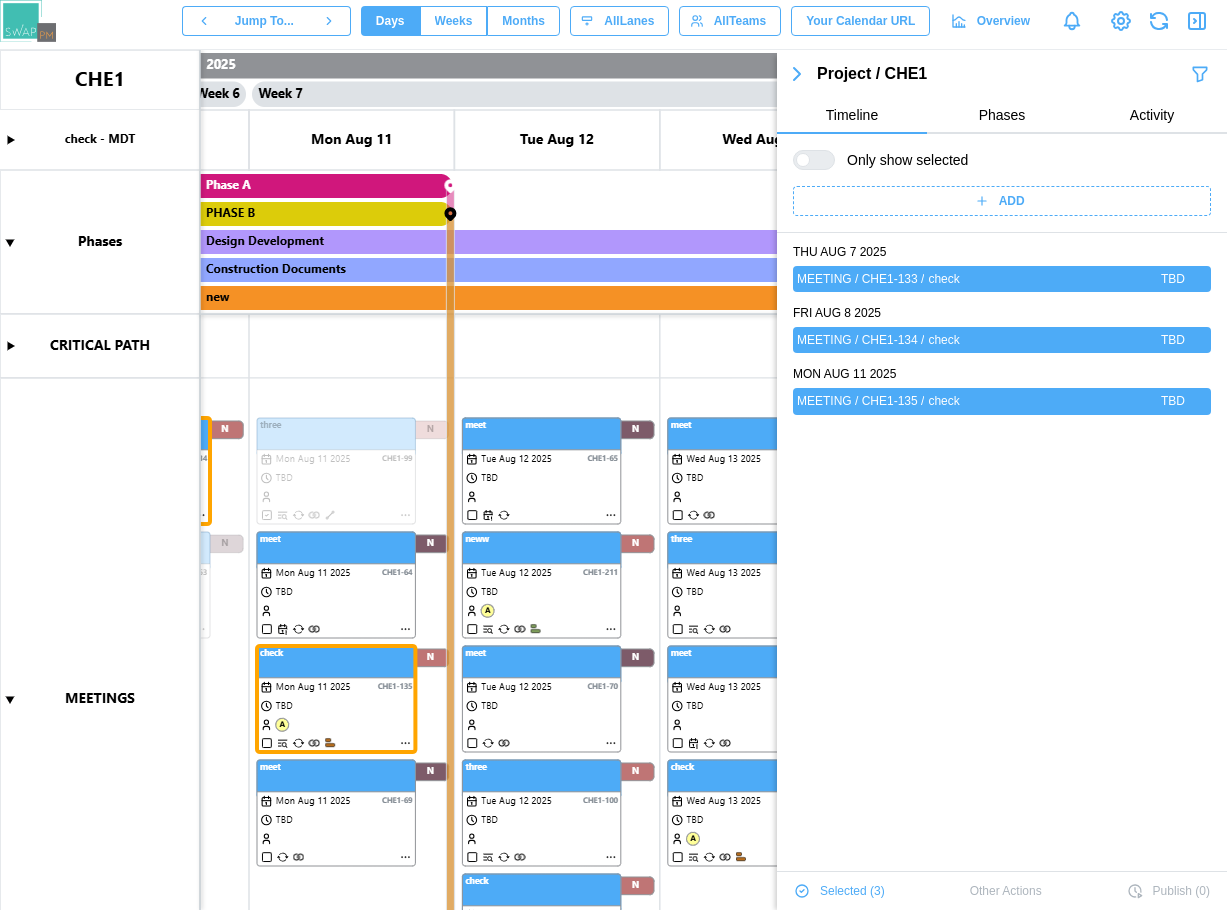 click at bounding box center (613, 480) 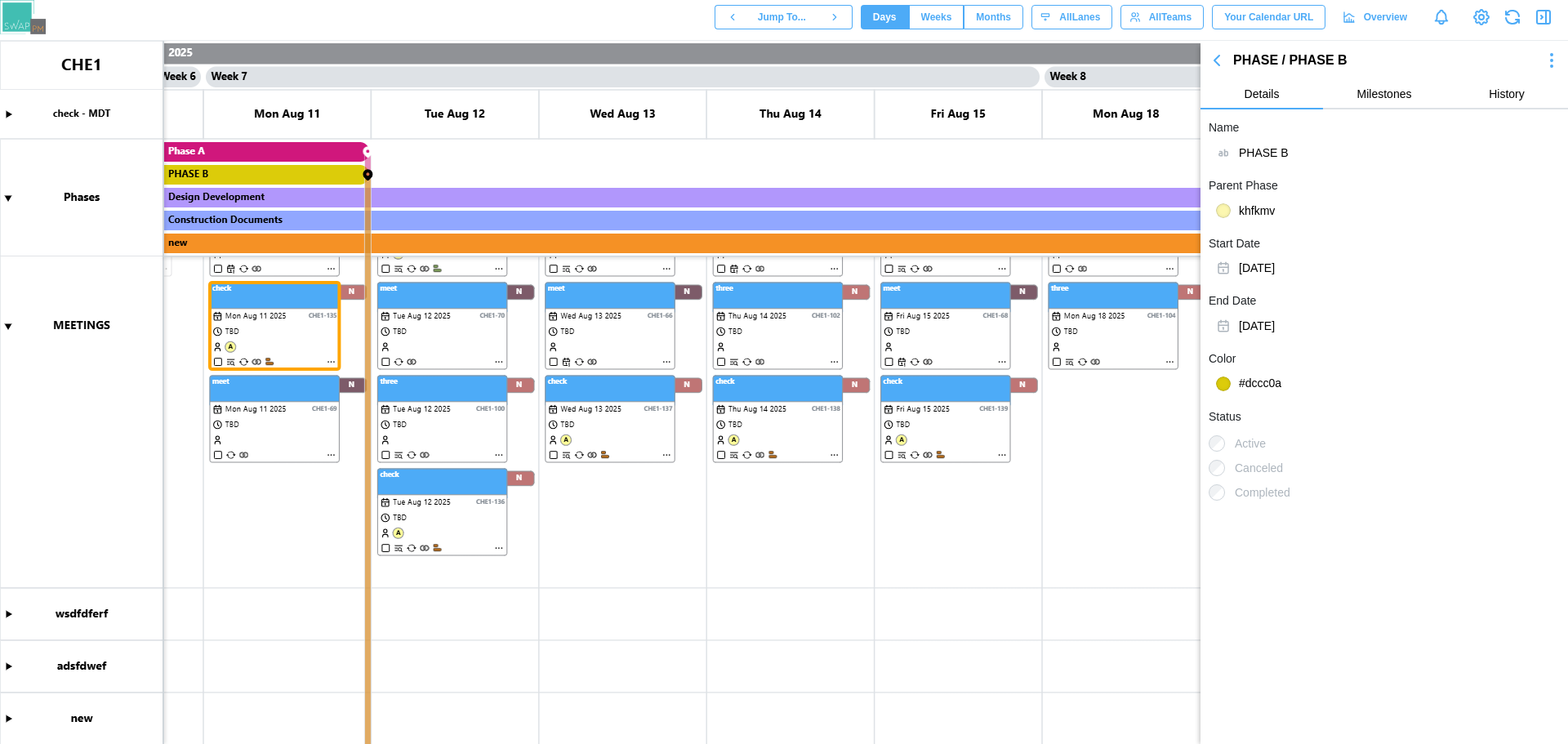 scroll, scrollTop: 0, scrollLeft: 0, axis: both 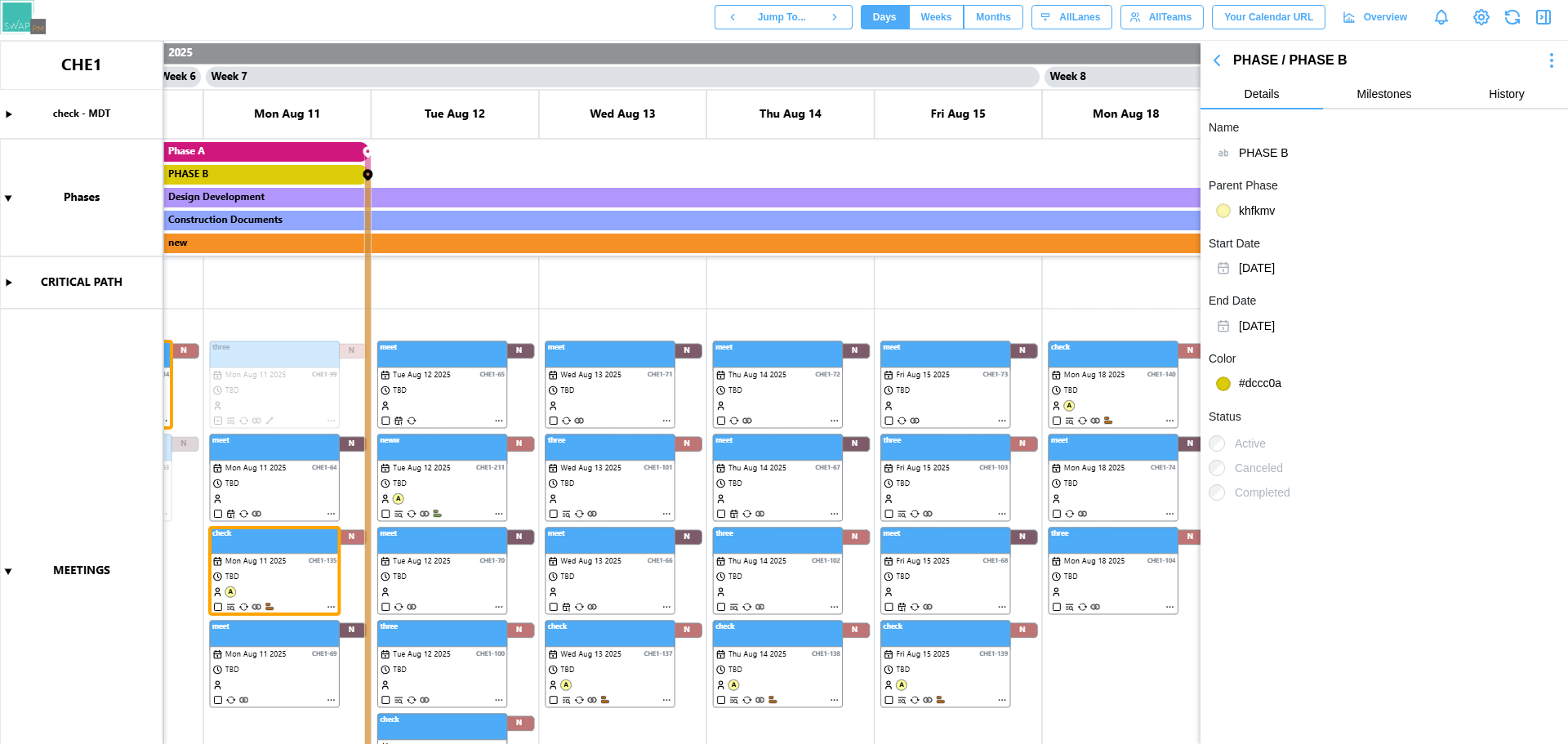 click at bounding box center [784, 392] 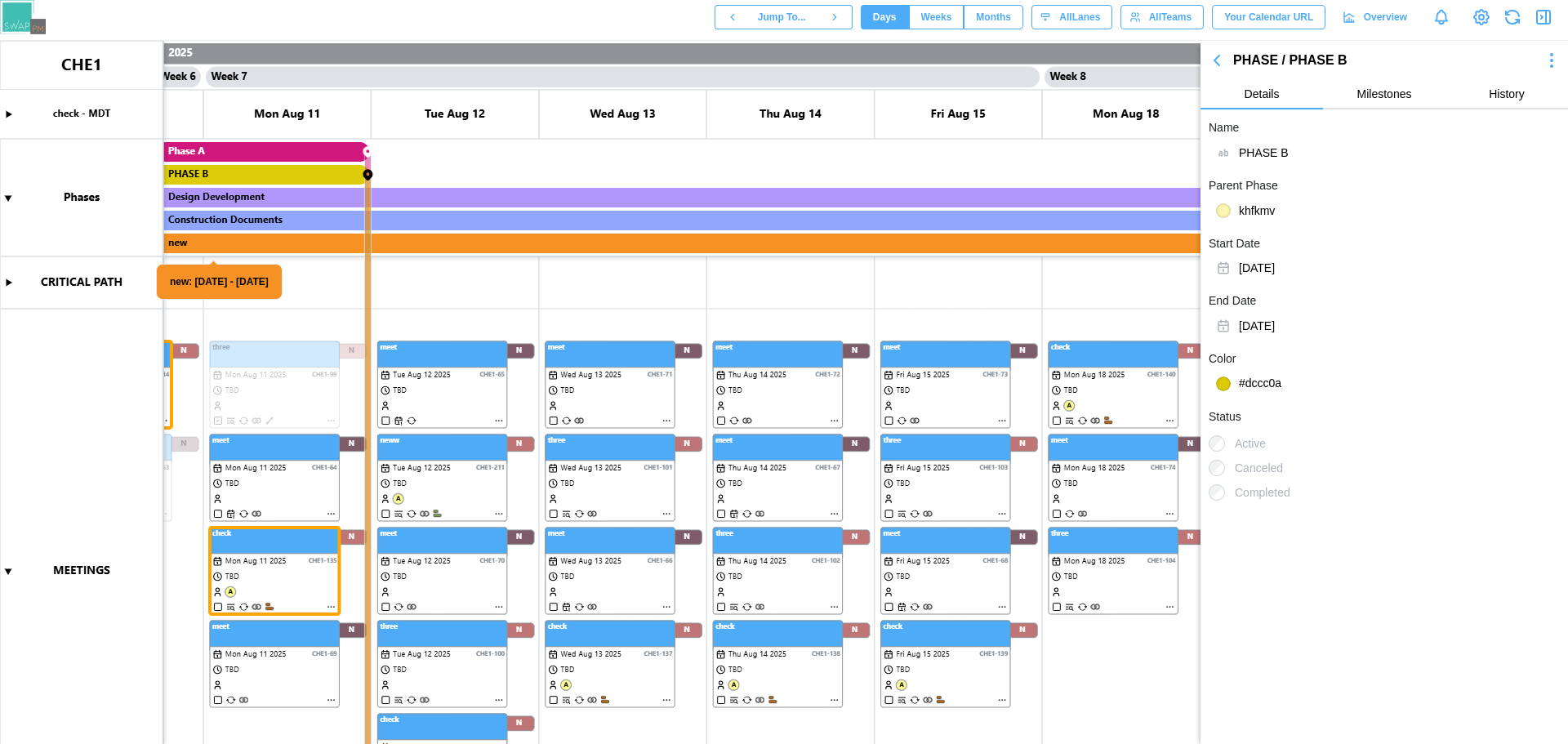 click at bounding box center (784, 392) 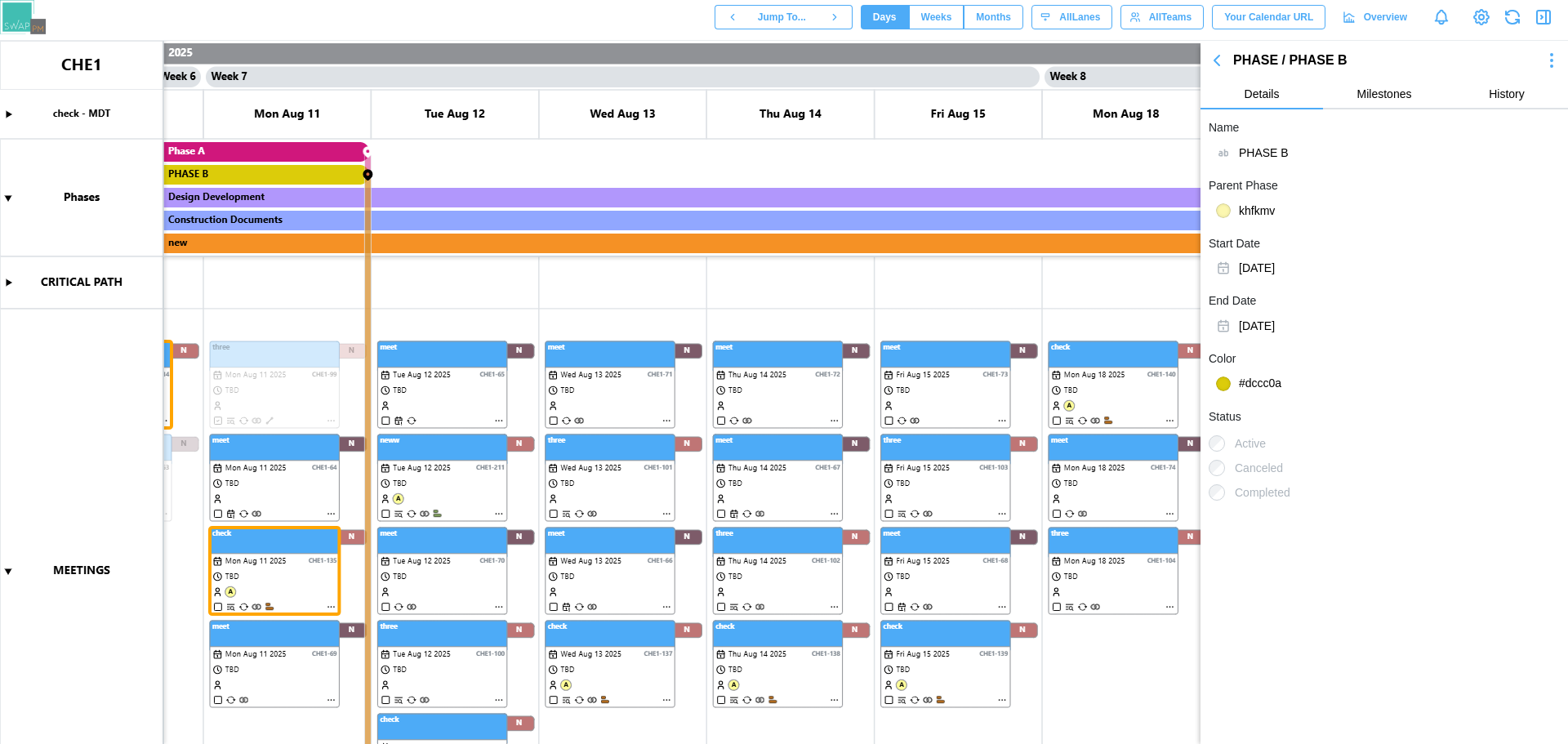 click at bounding box center (784, 392) 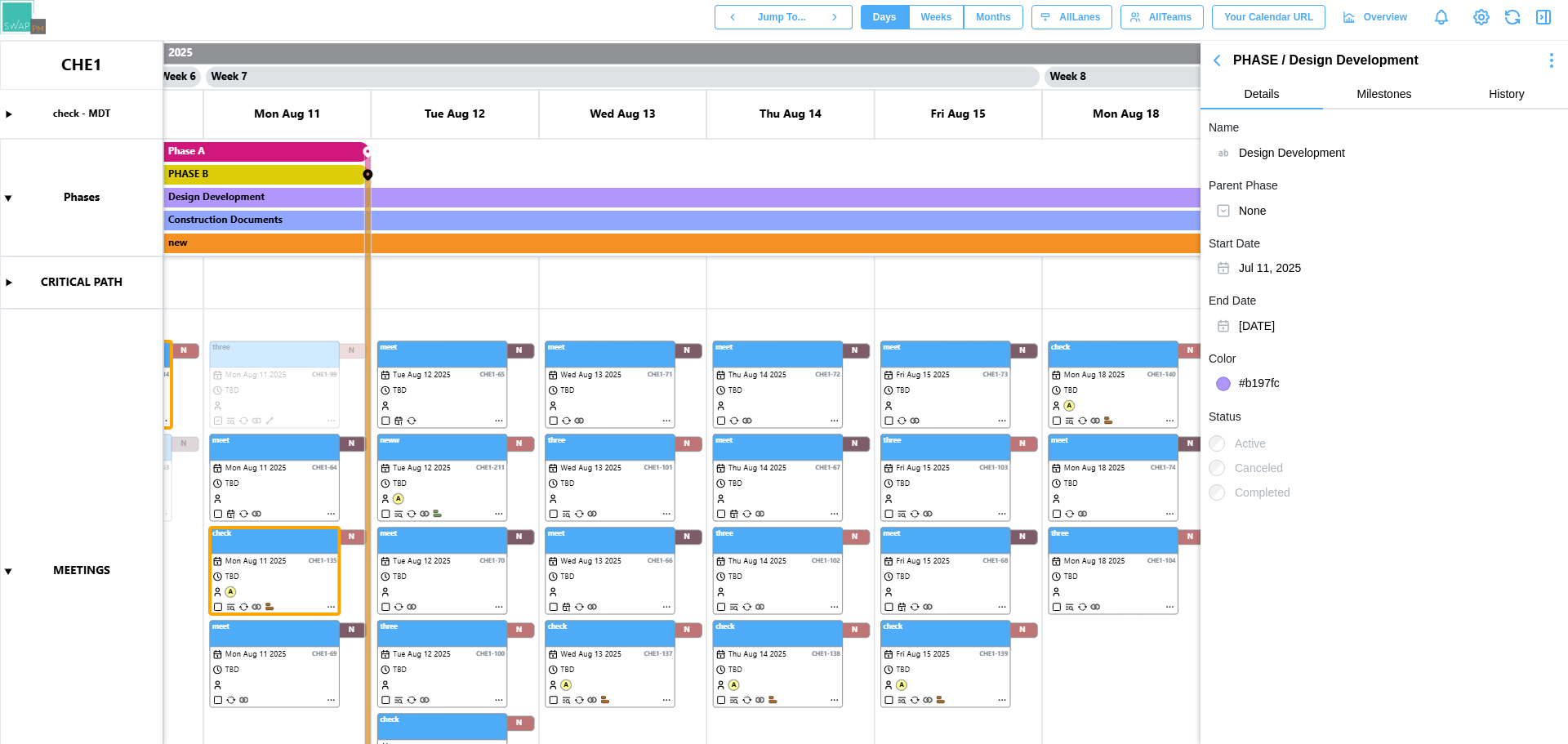 click at bounding box center [784, 392] 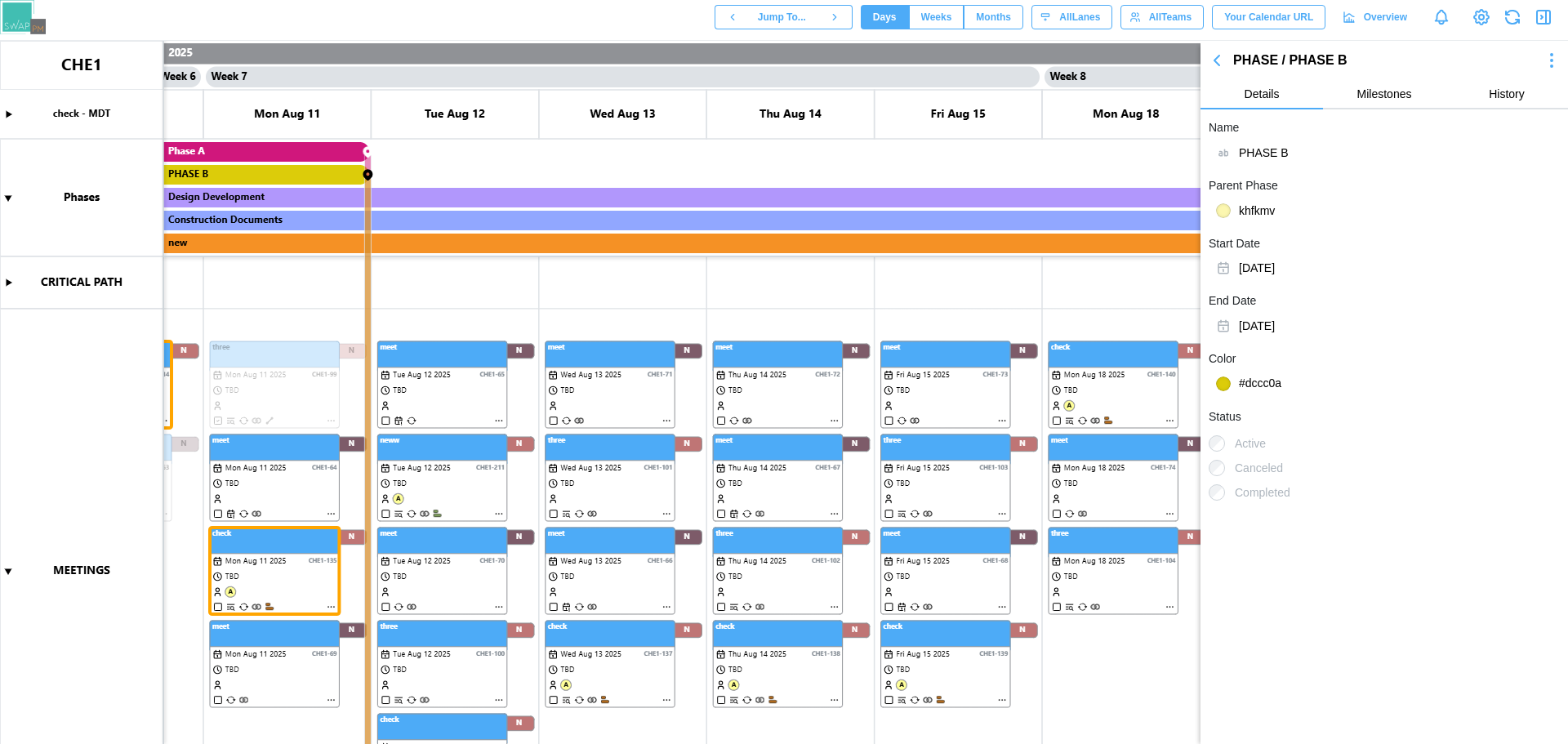 click at bounding box center (784, 392) 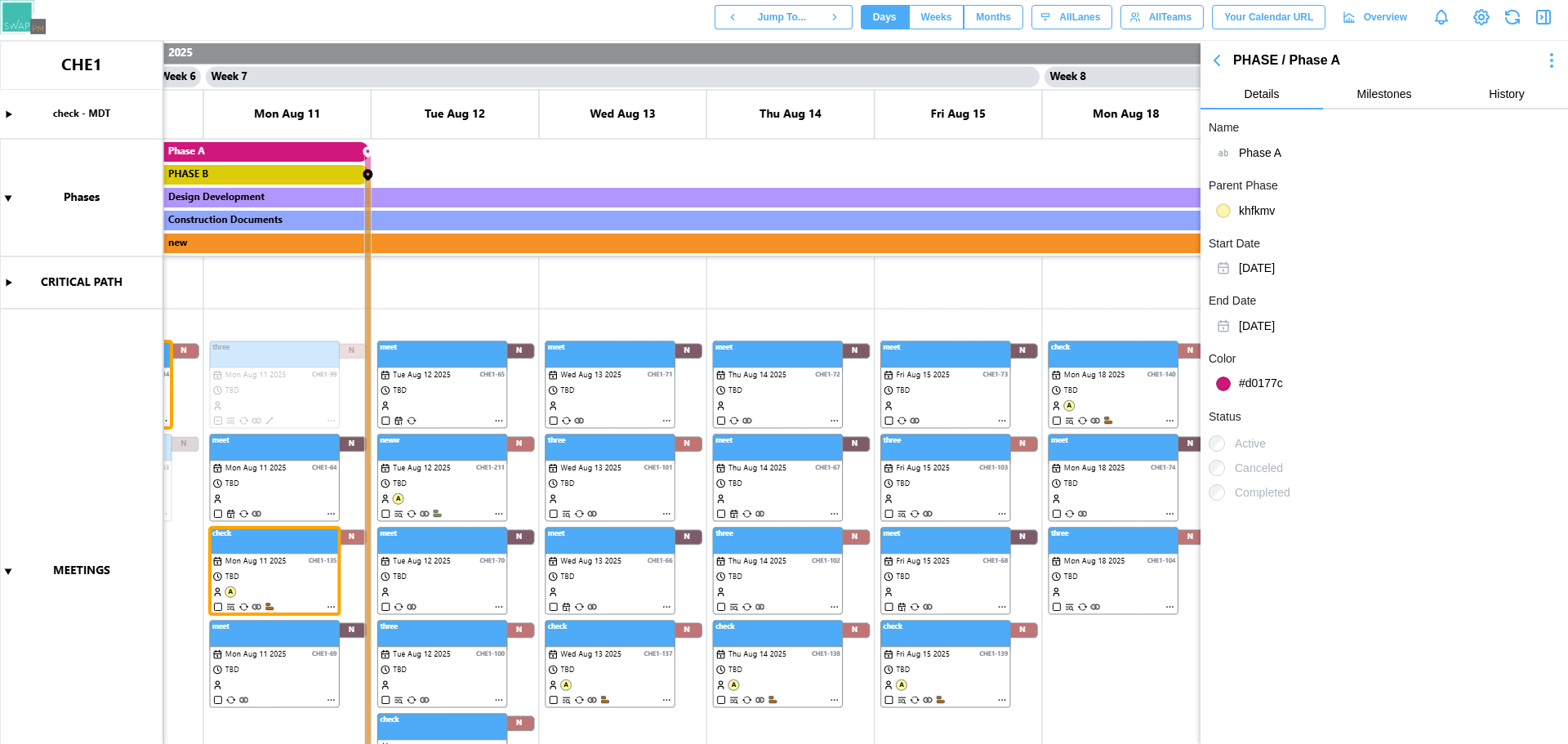 click at bounding box center [784, 392] 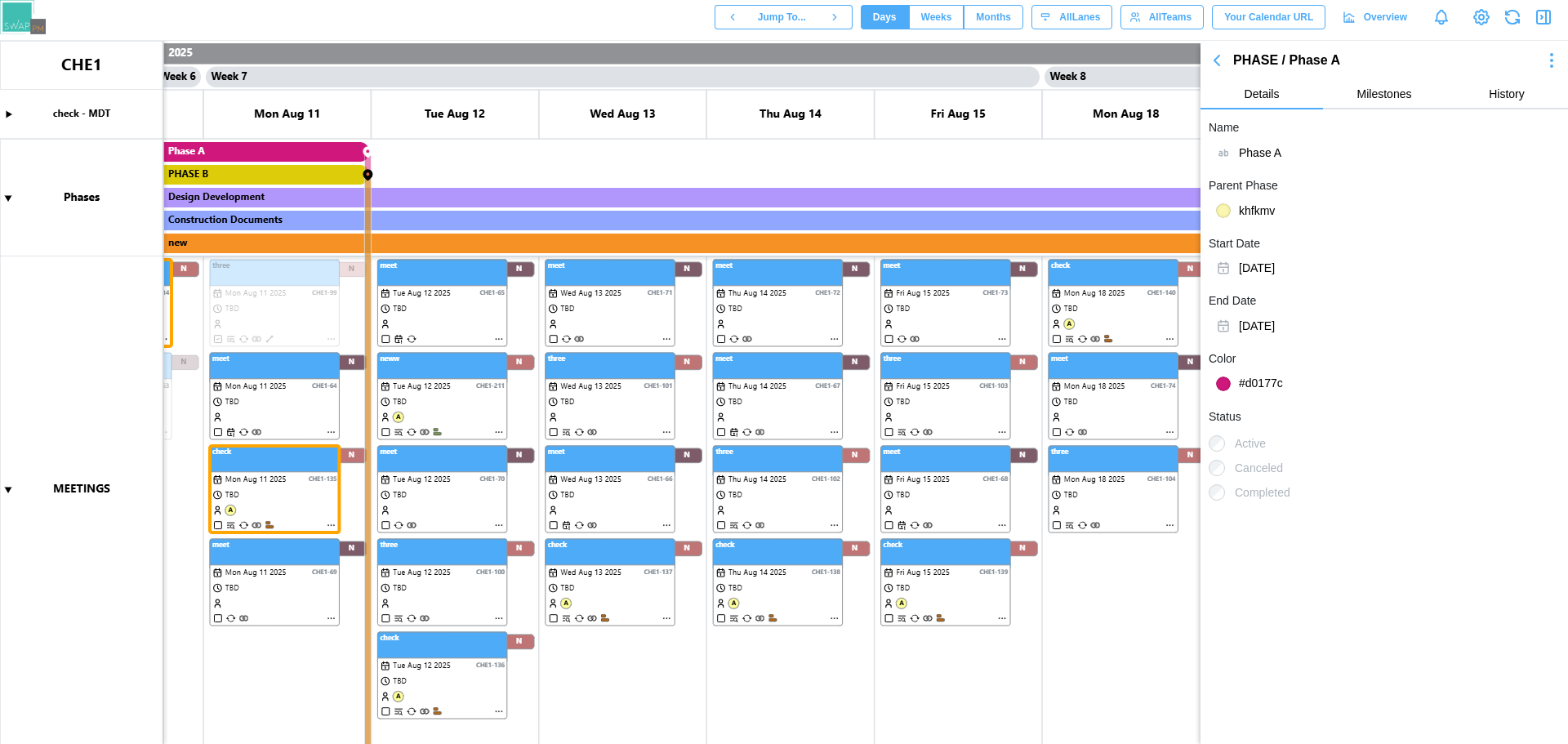 click 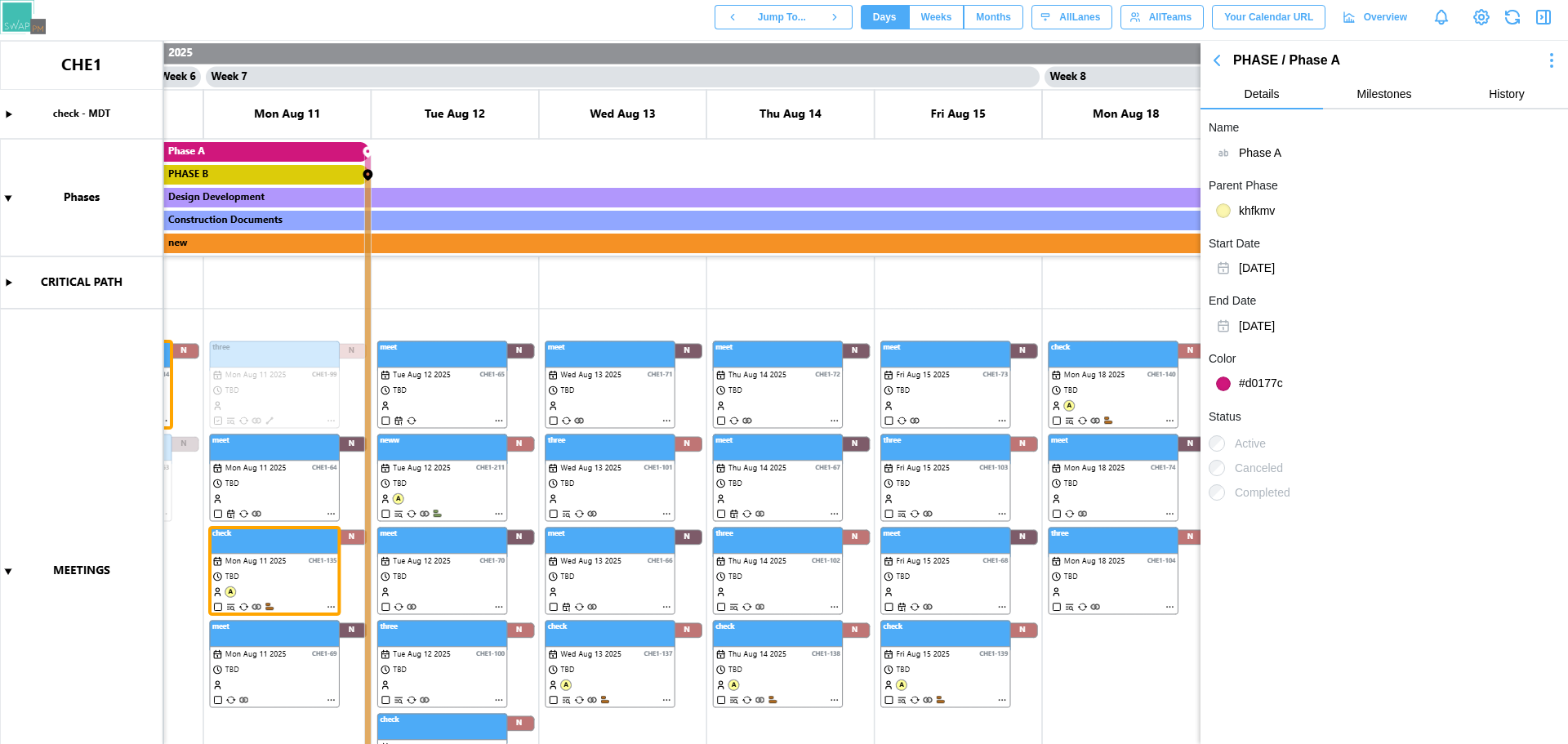 click at bounding box center (784, 392) 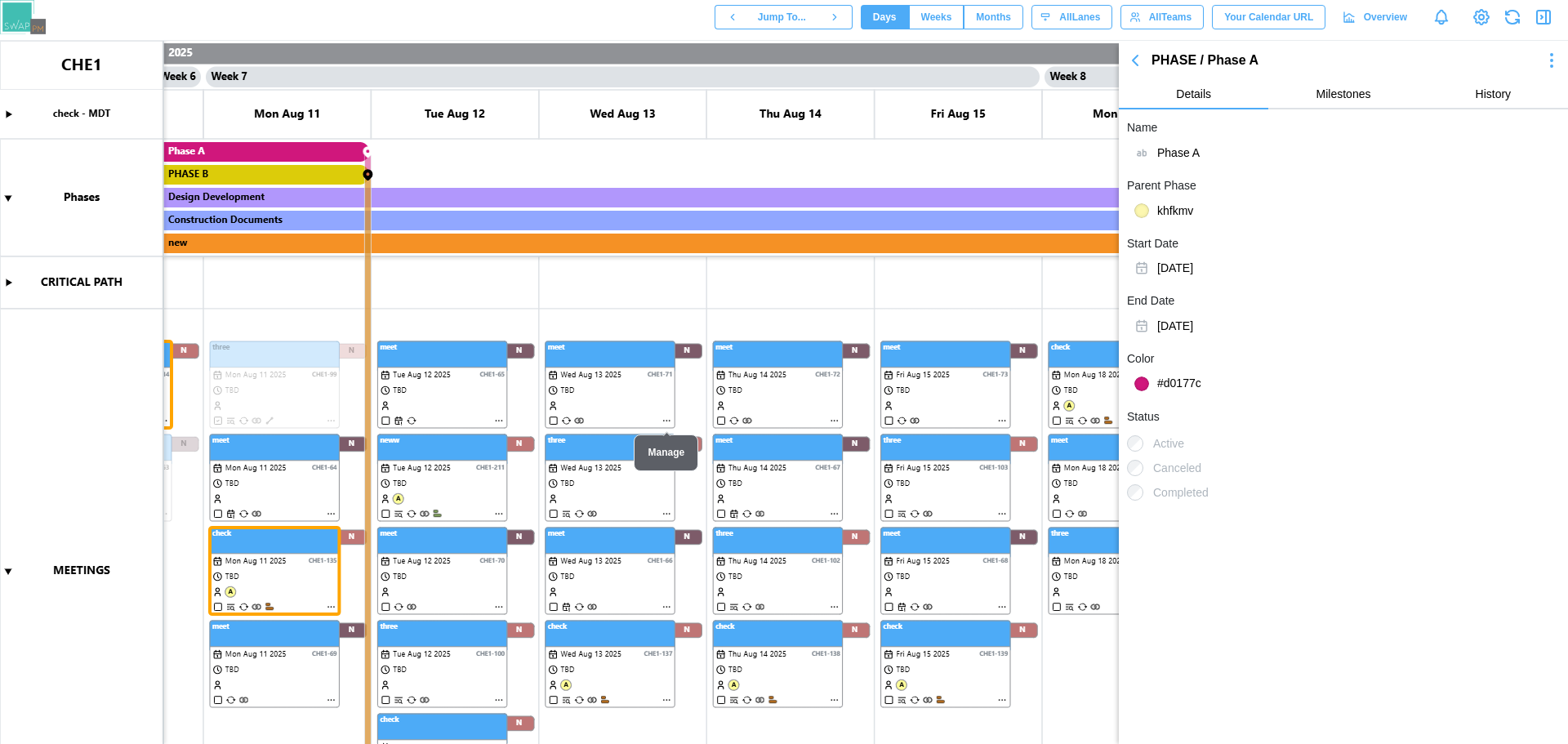 click at bounding box center [784, 392] 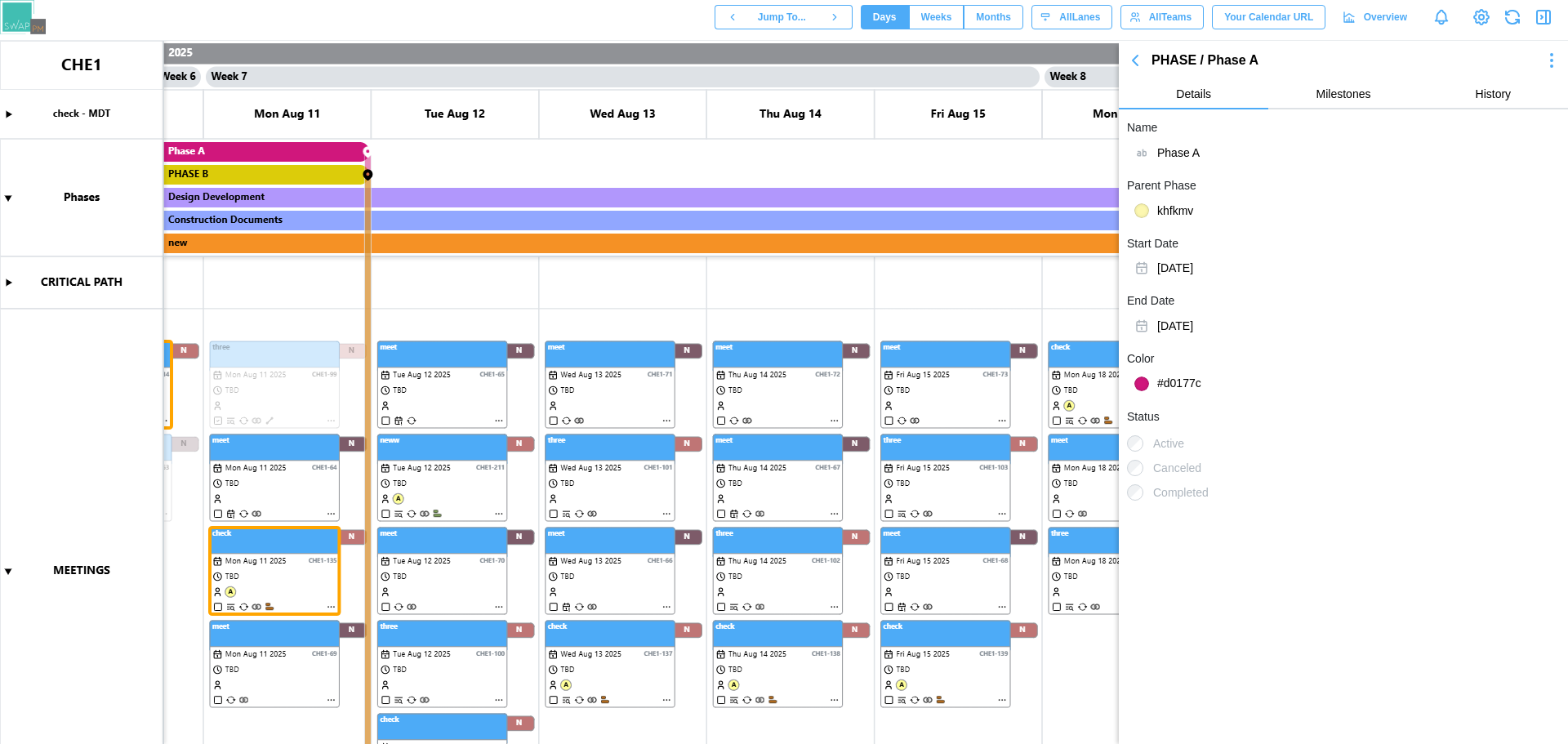 click at bounding box center [784, 392] 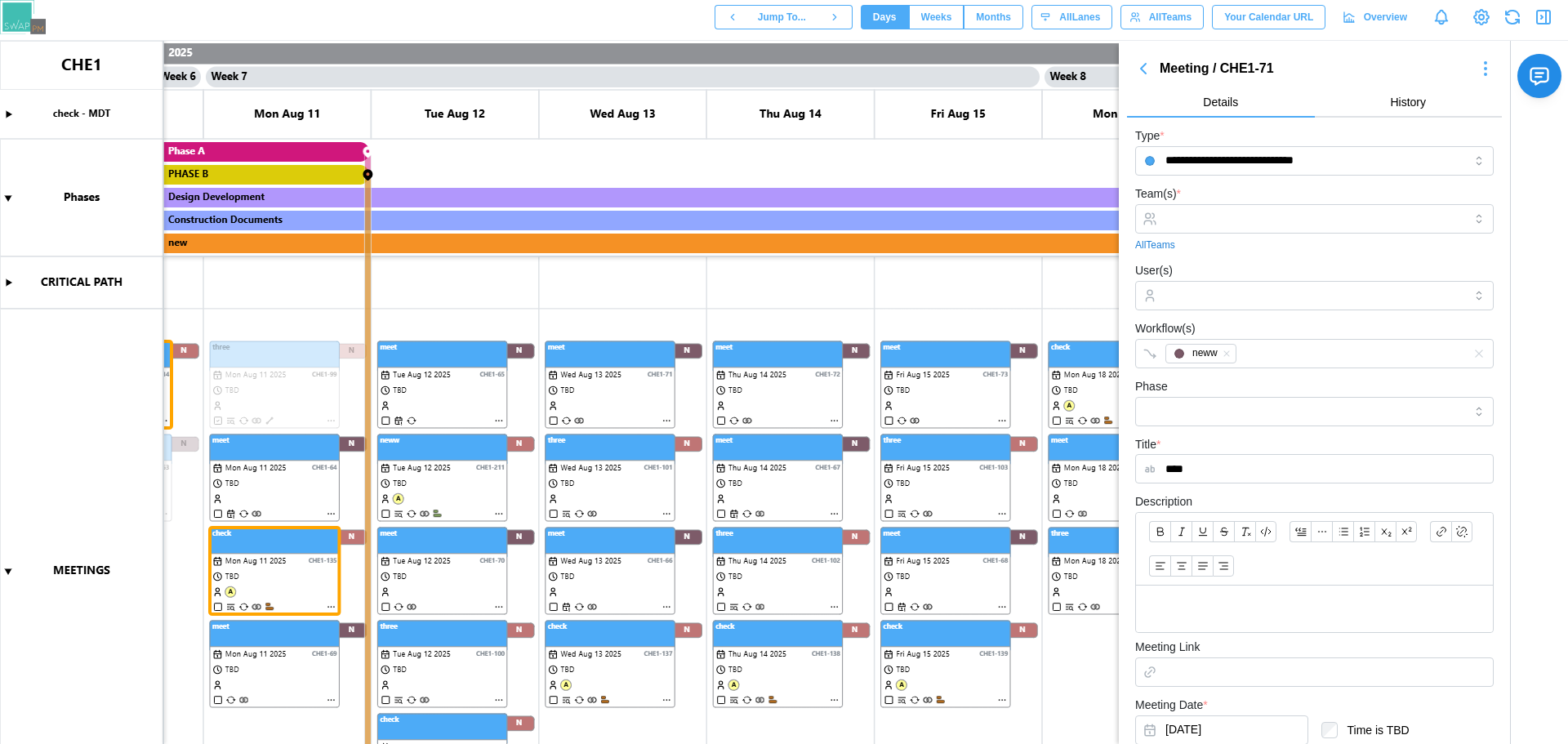 click 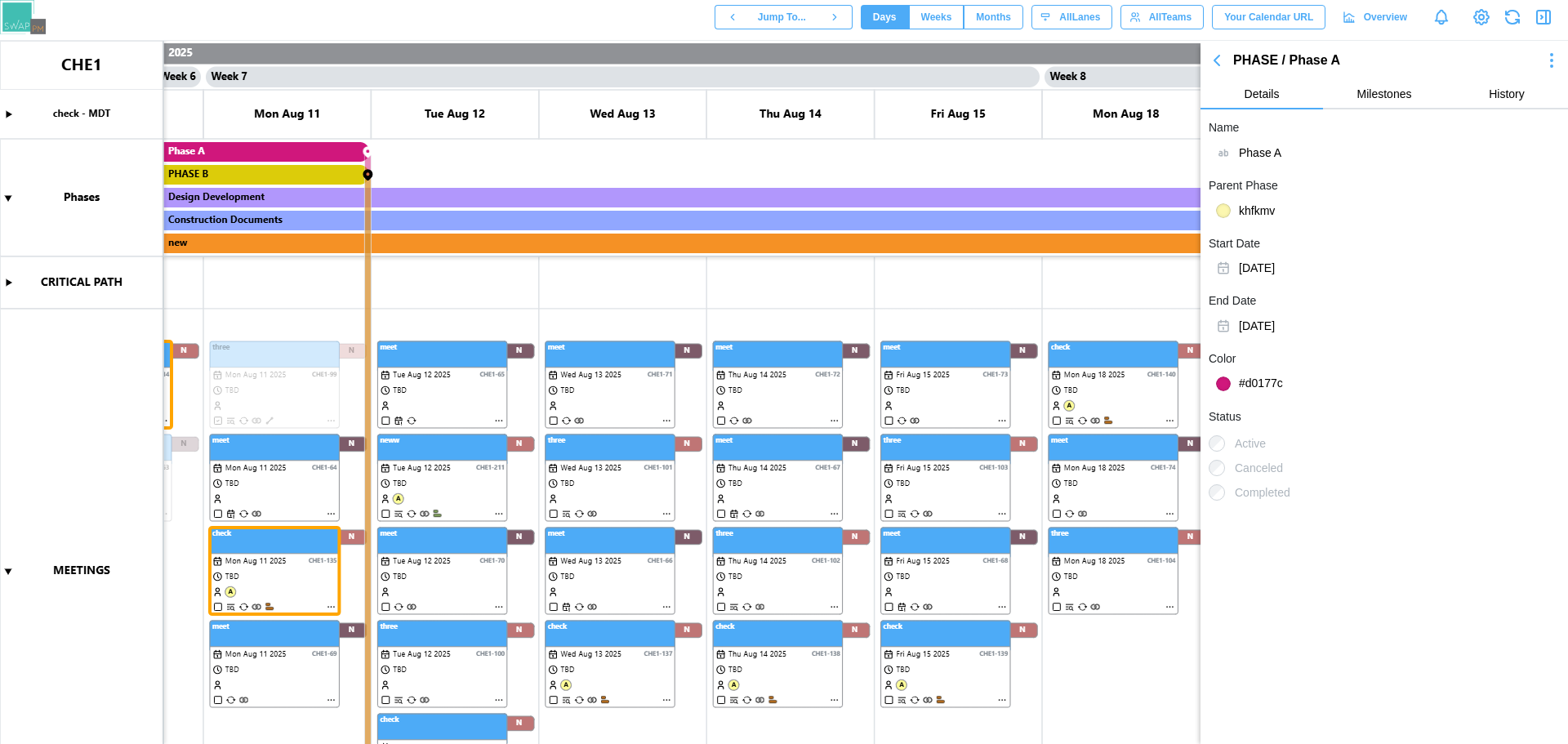 click 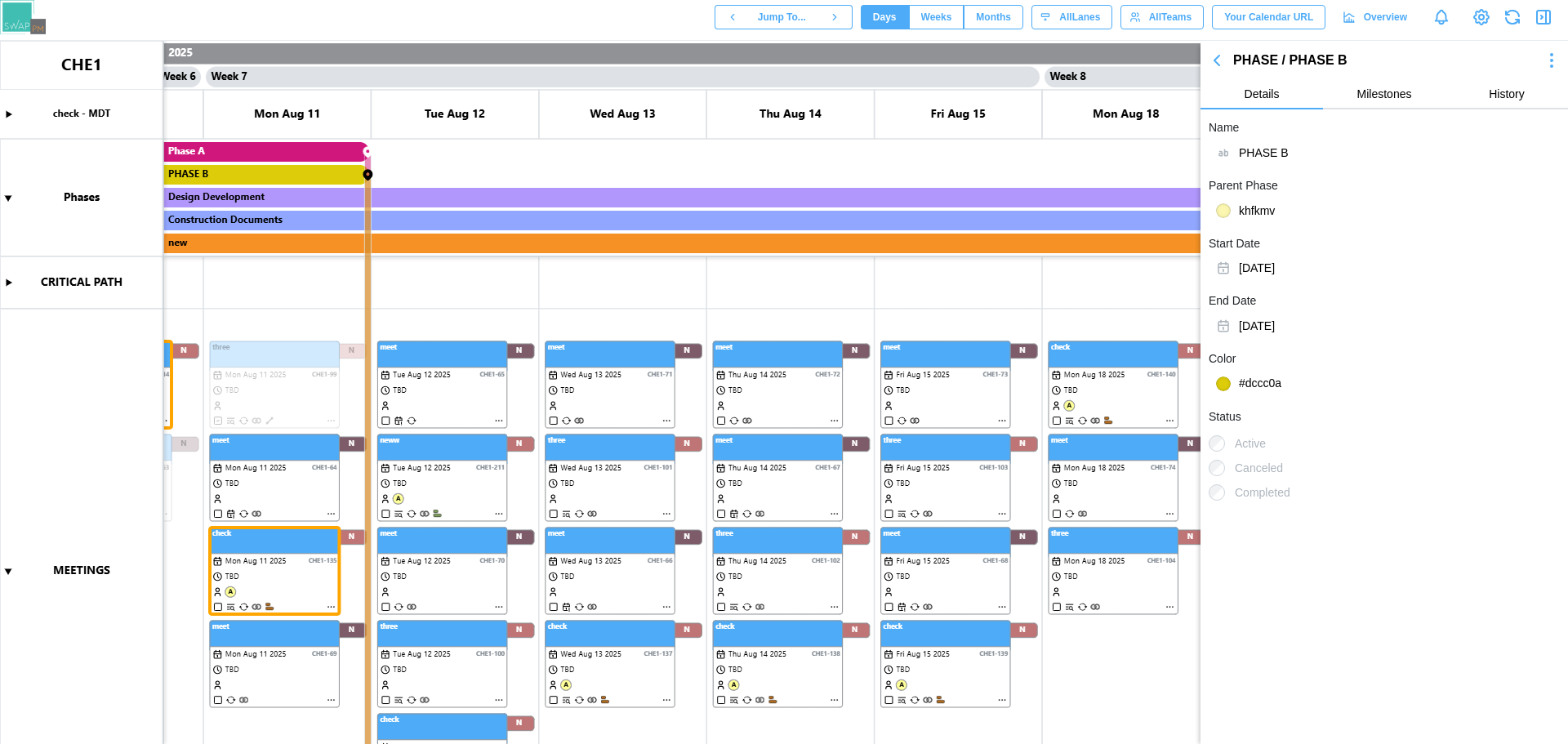 click 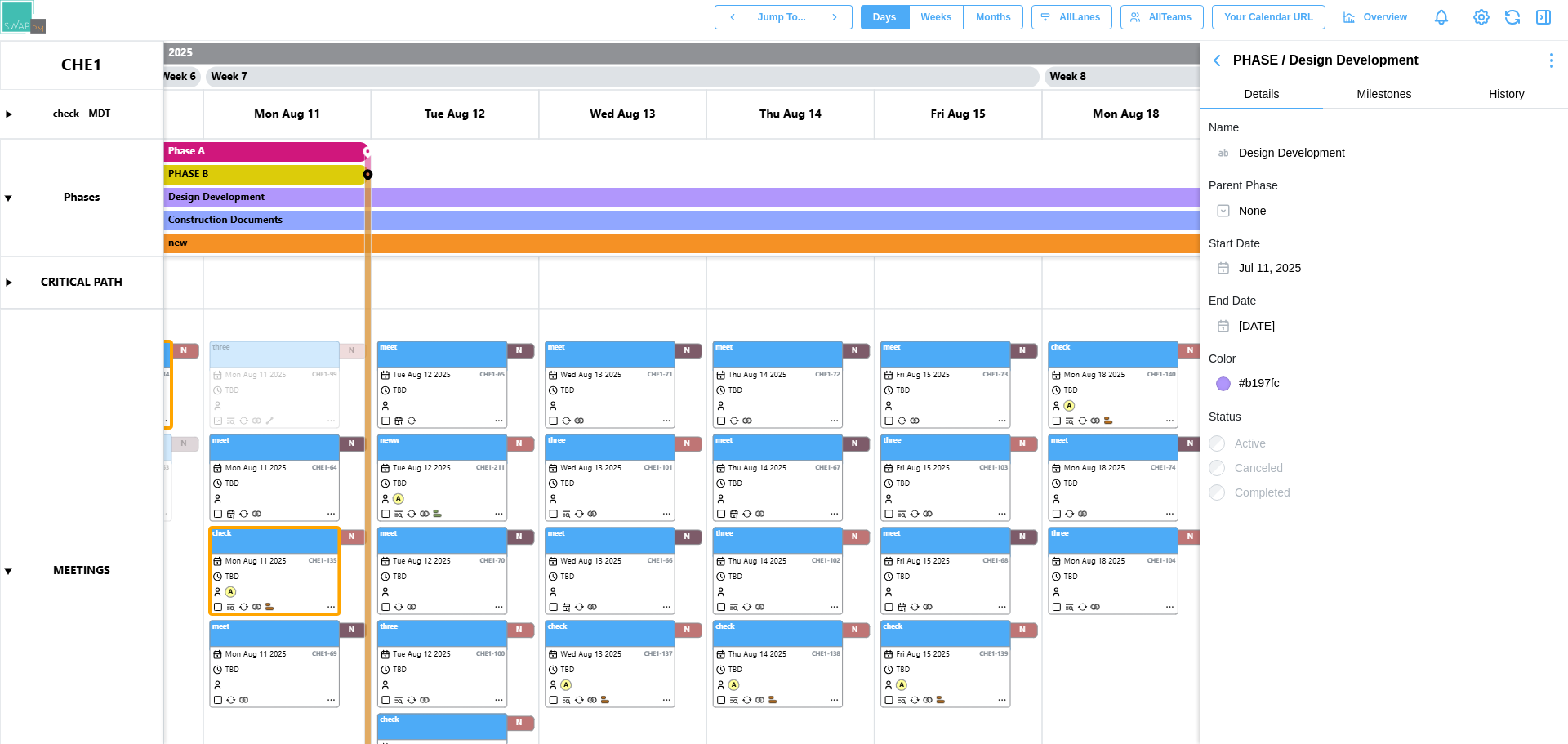 click 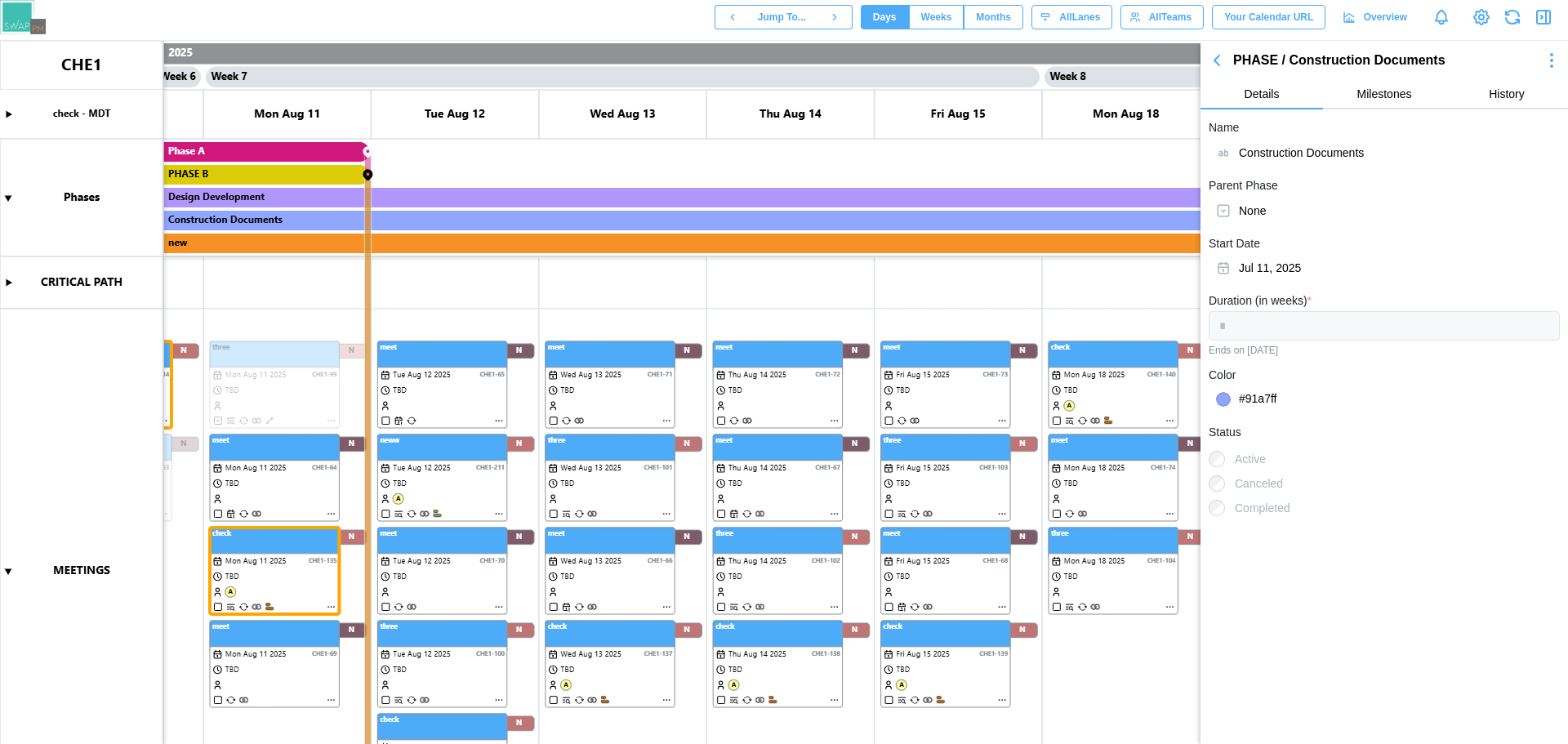 click 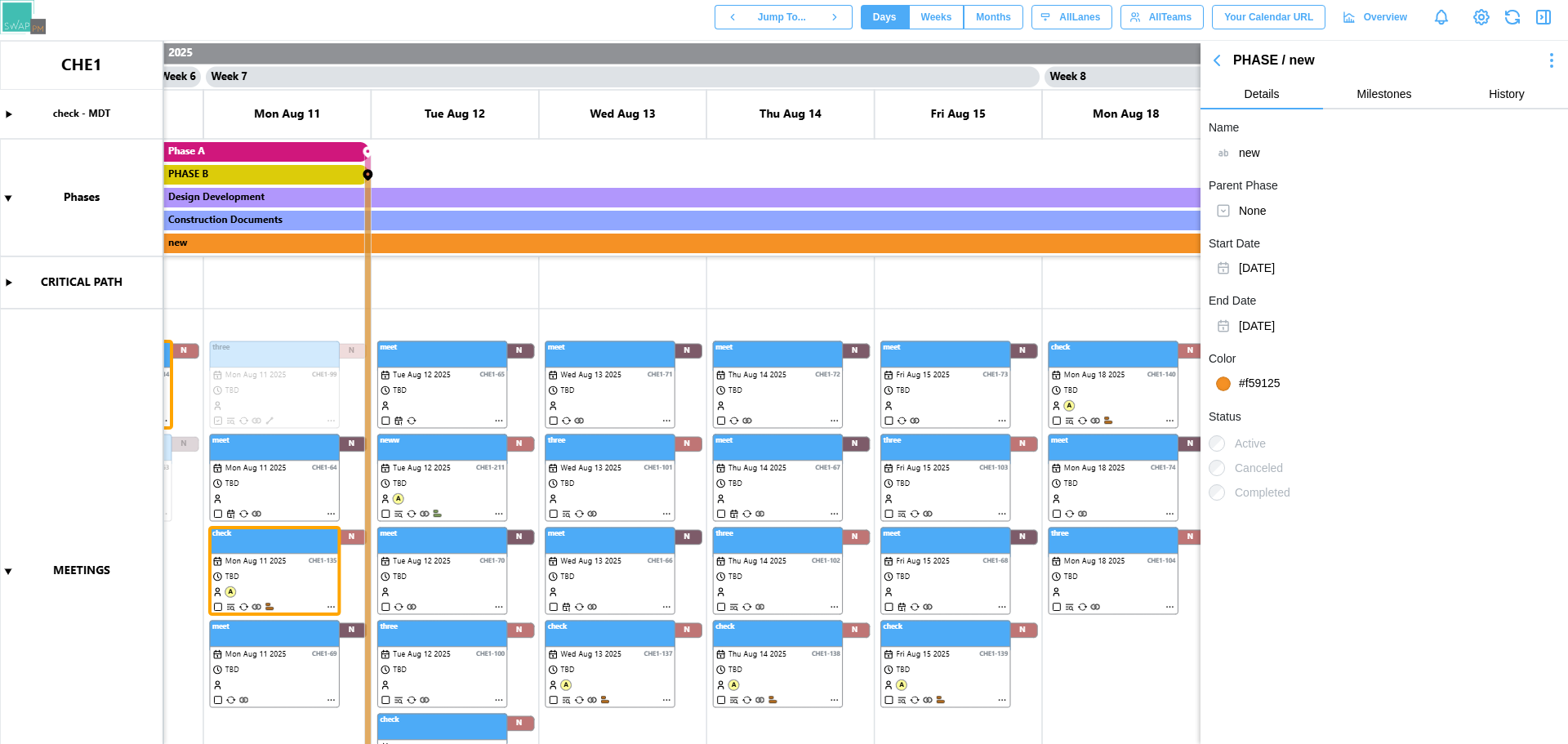 click 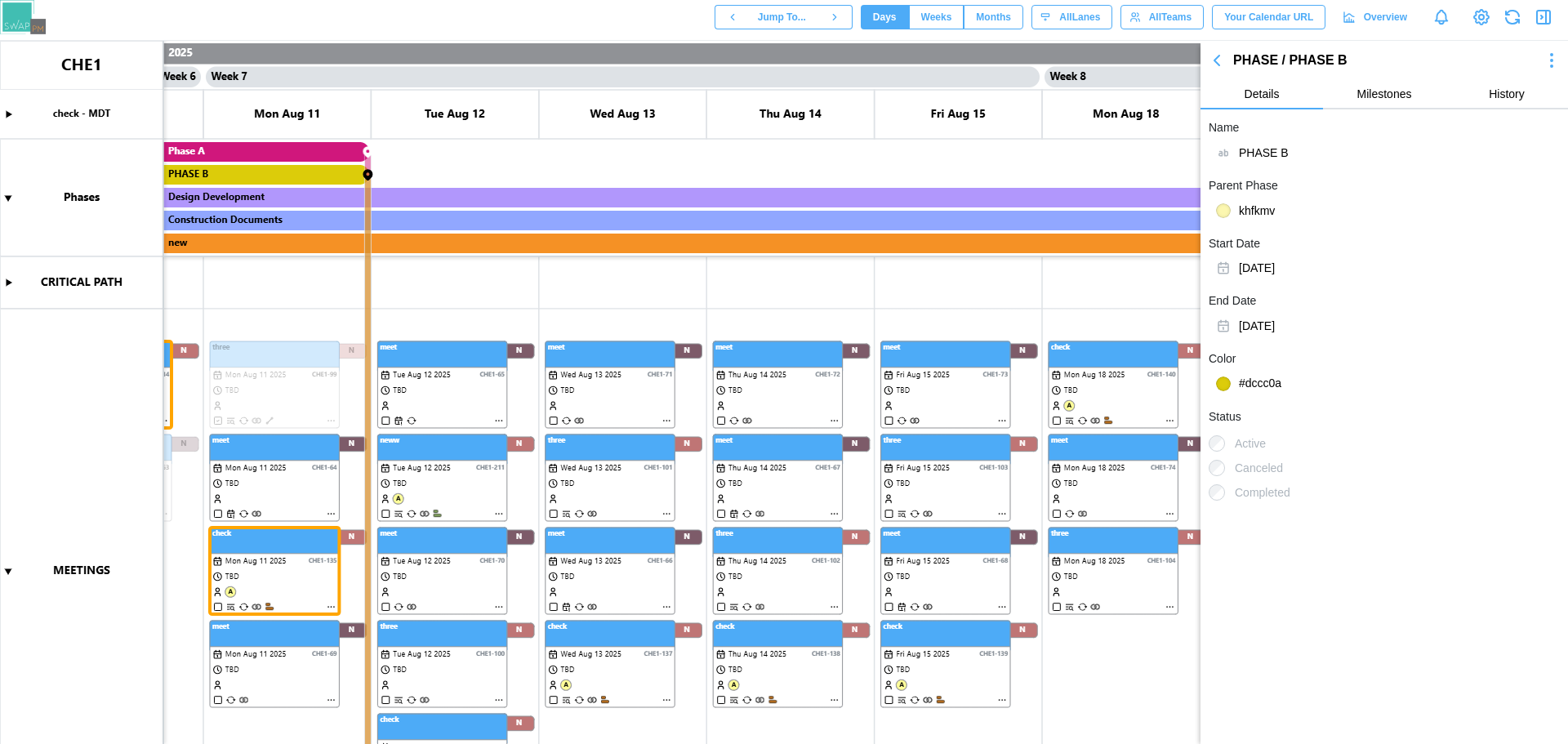 click 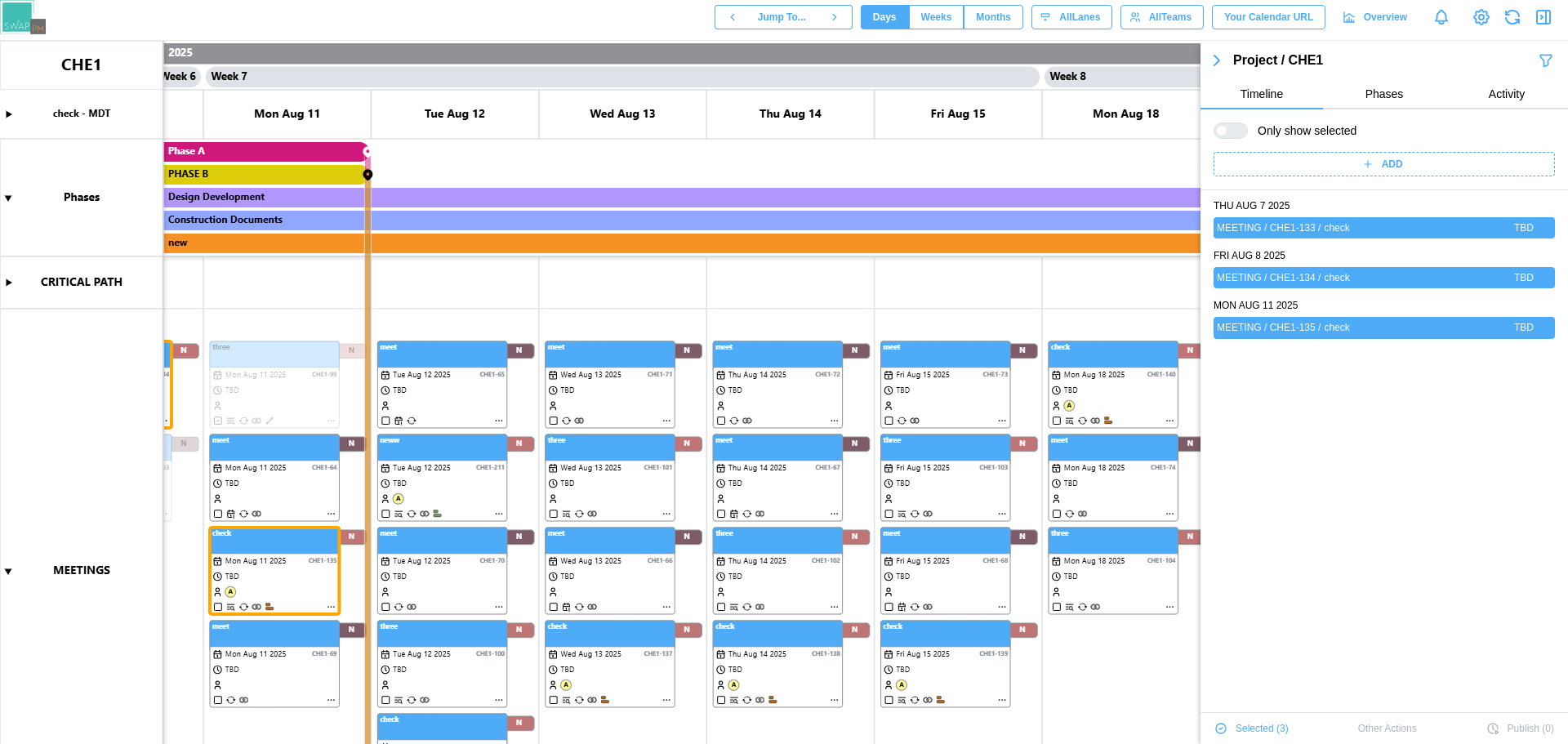 scroll, scrollTop: 0, scrollLeft: 0, axis: both 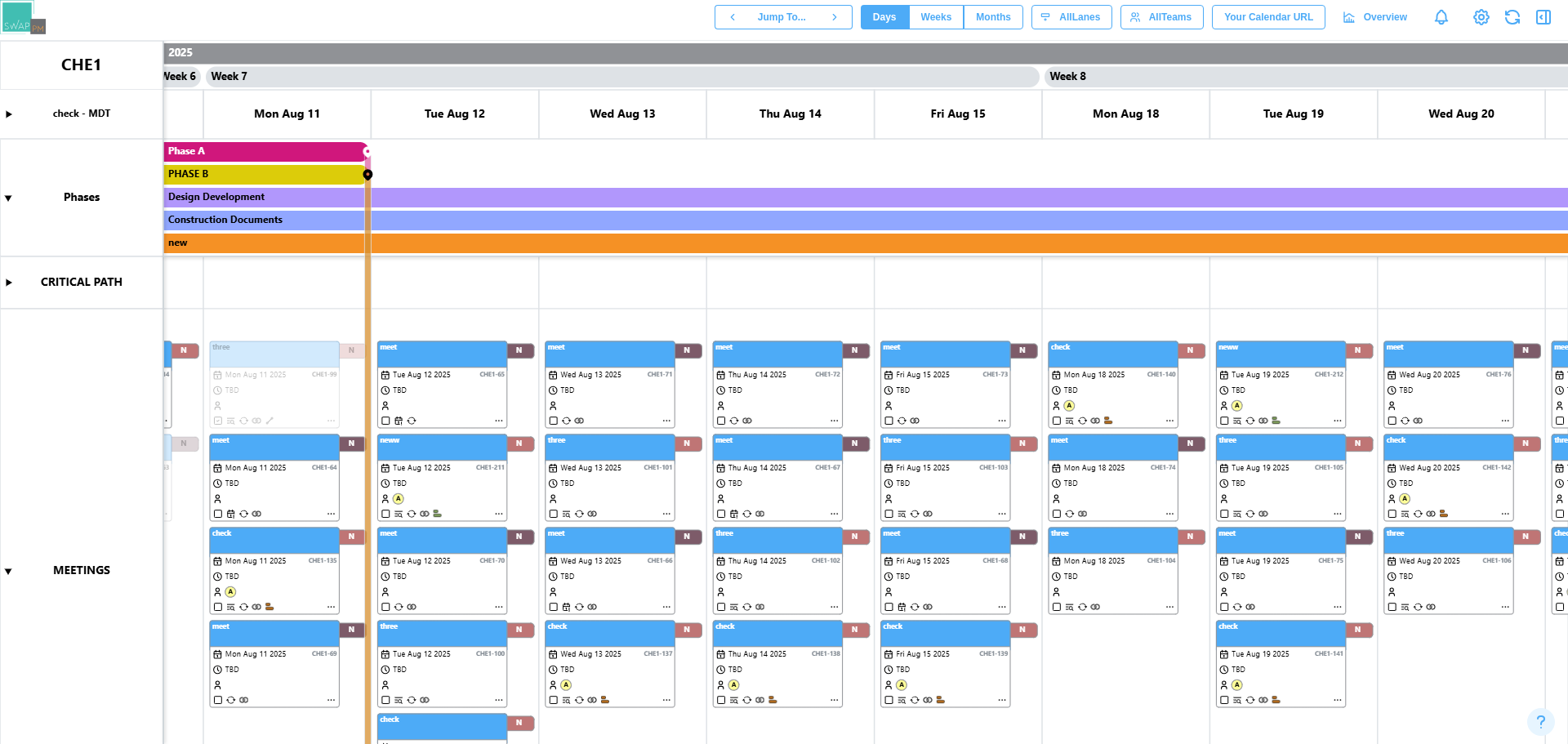 click at bounding box center (784, 392) 